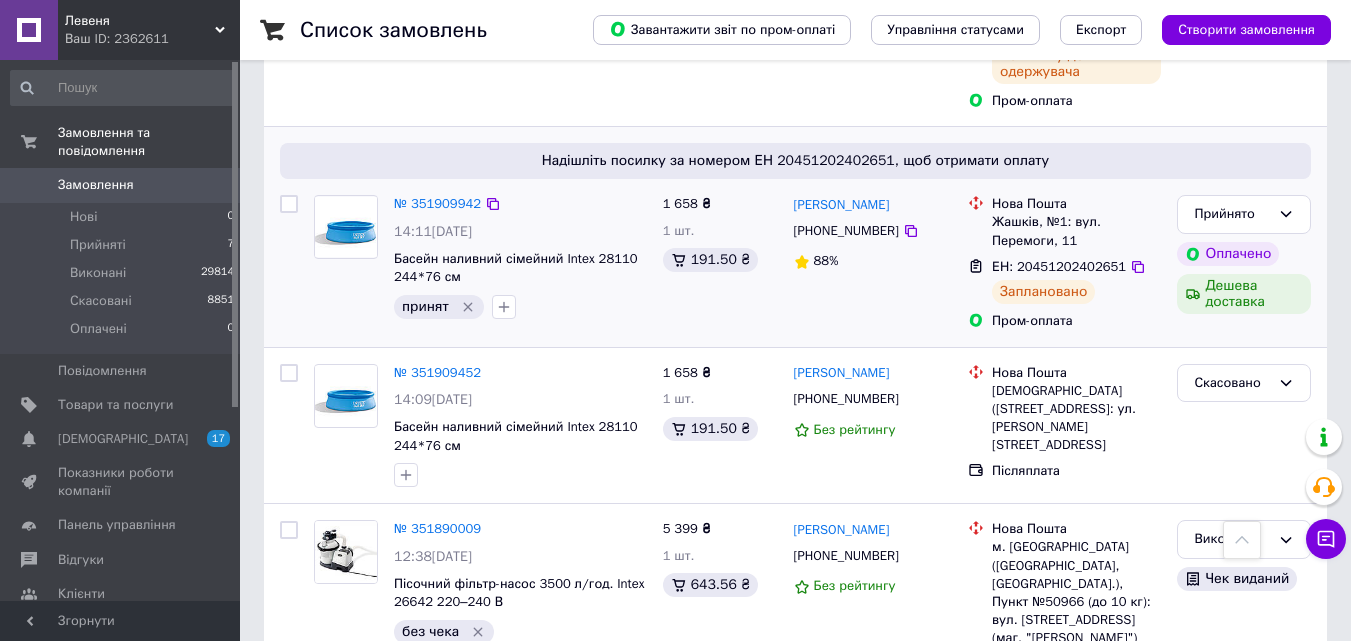 scroll, scrollTop: 600, scrollLeft: 0, axis: vertical 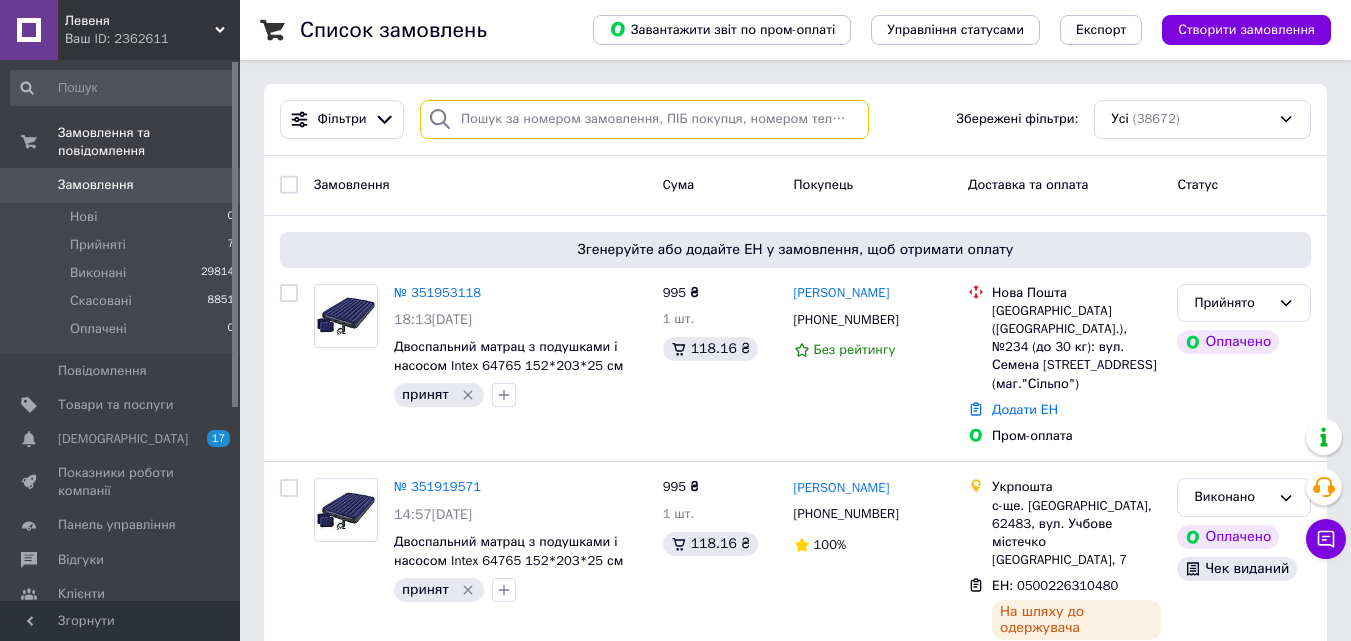 paste on "380674357709" 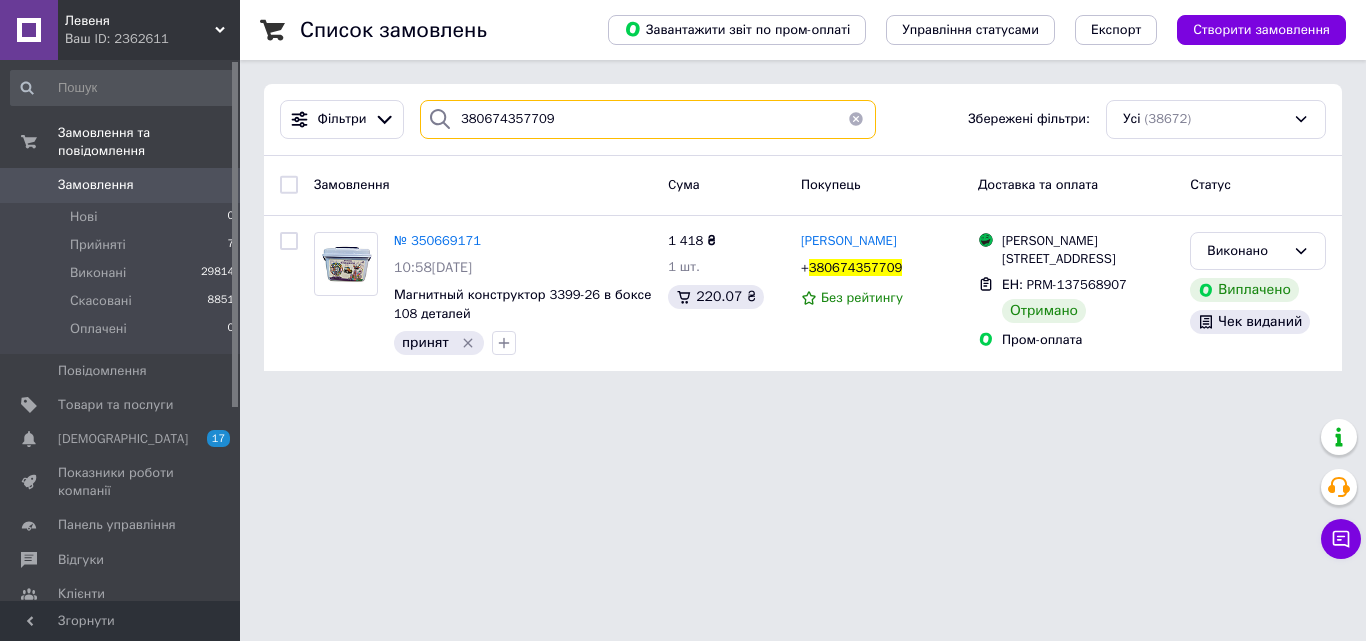click on "380674357709" at bounding box center [648, 119] 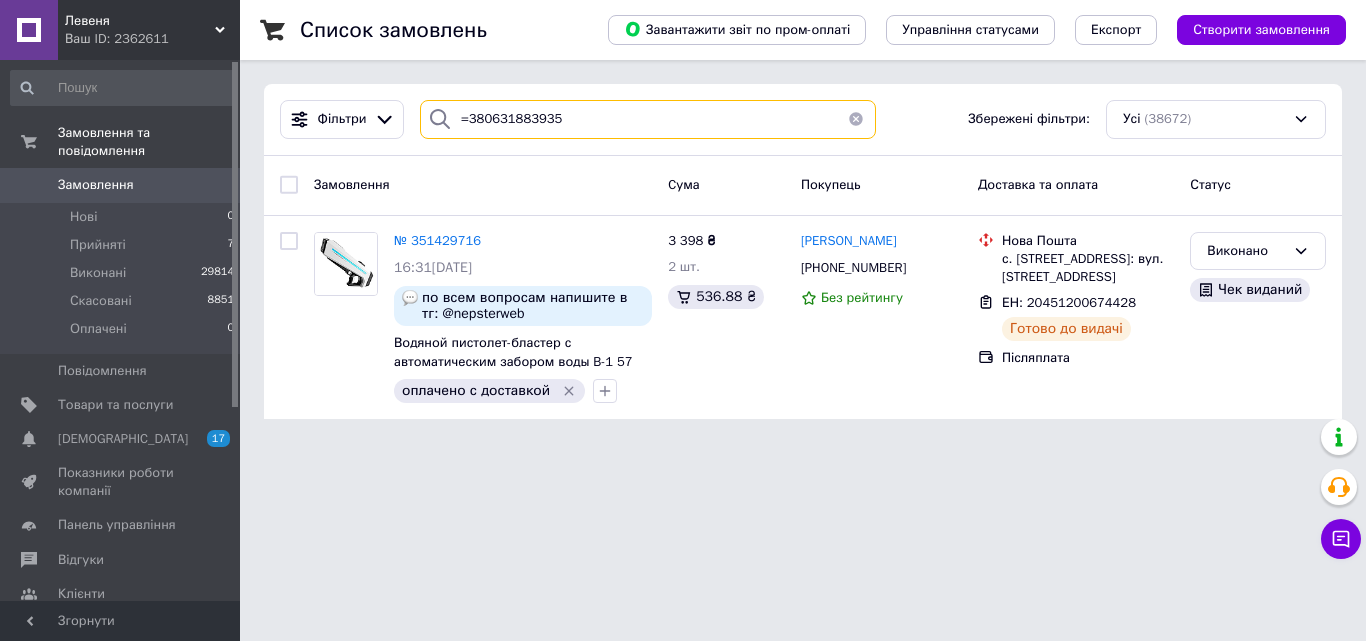 click on "=380631883935" at bounding box center [648, 119] 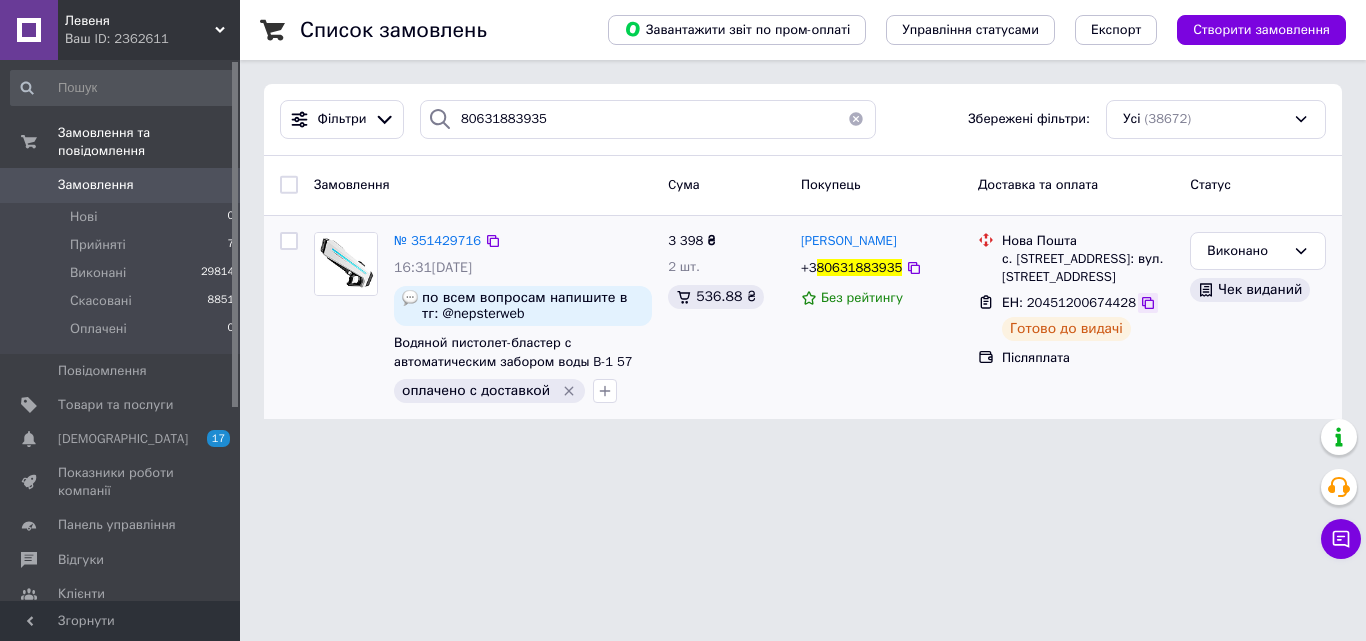 click 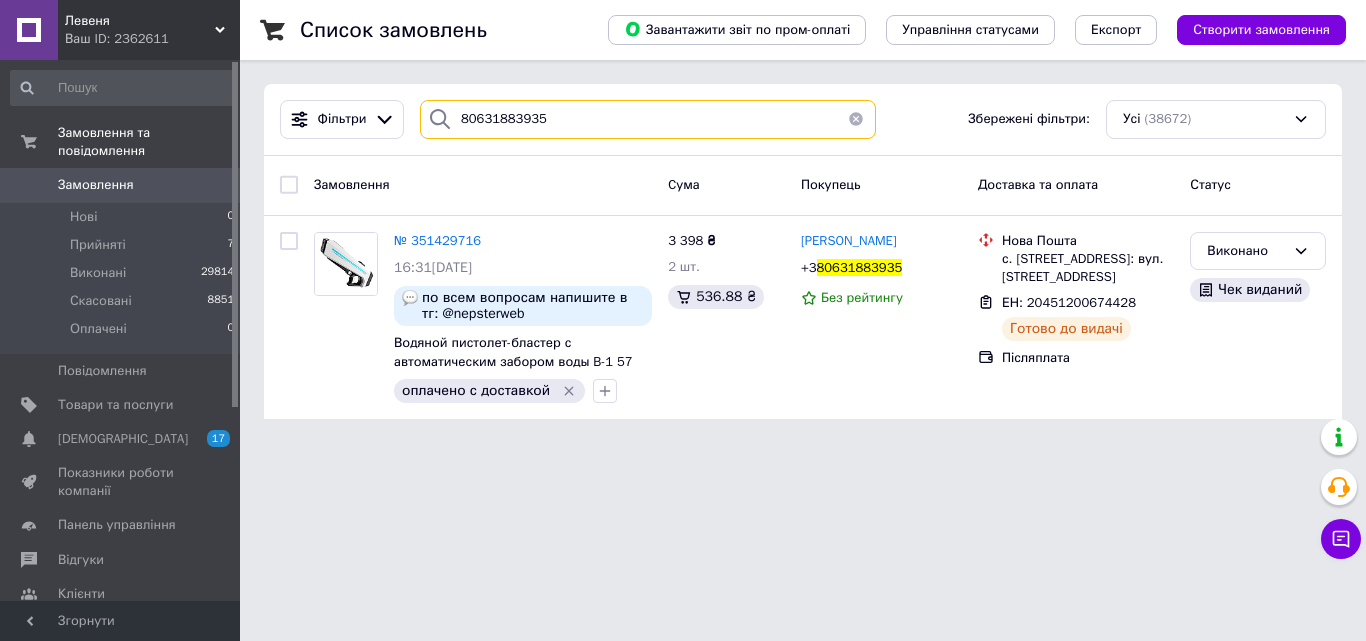 click on "80631883935" at bounding box center (648, 119) 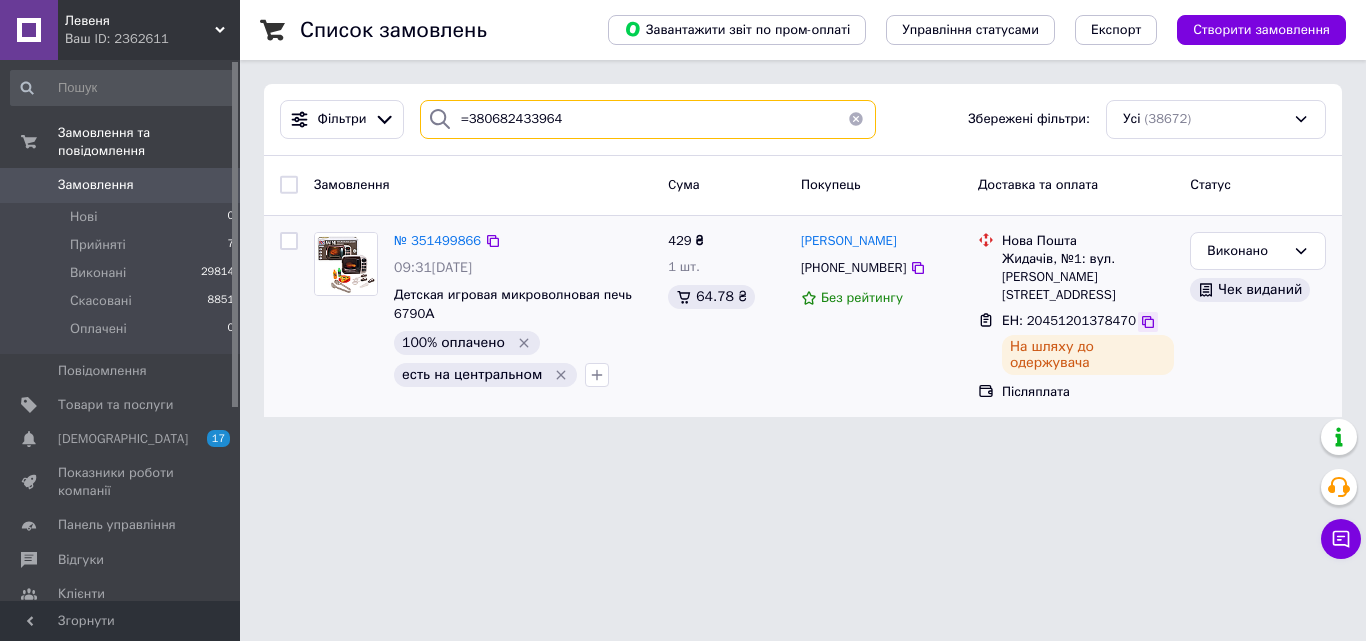 type on "=380682433964" 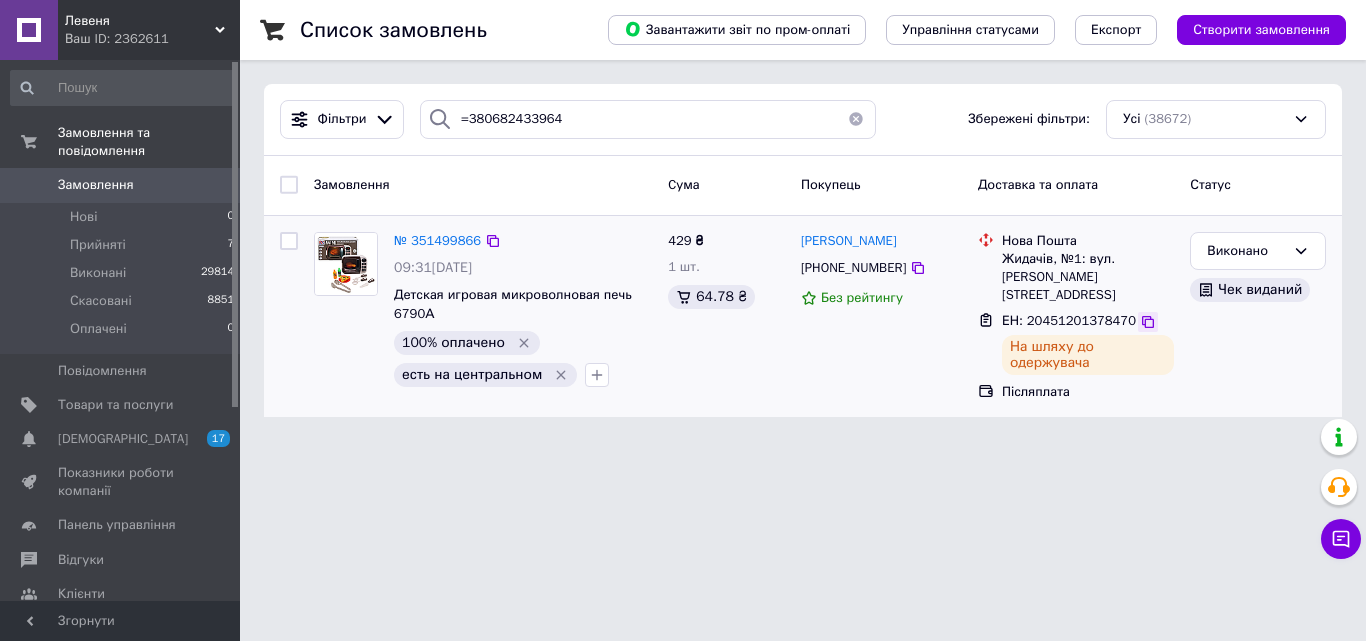 click 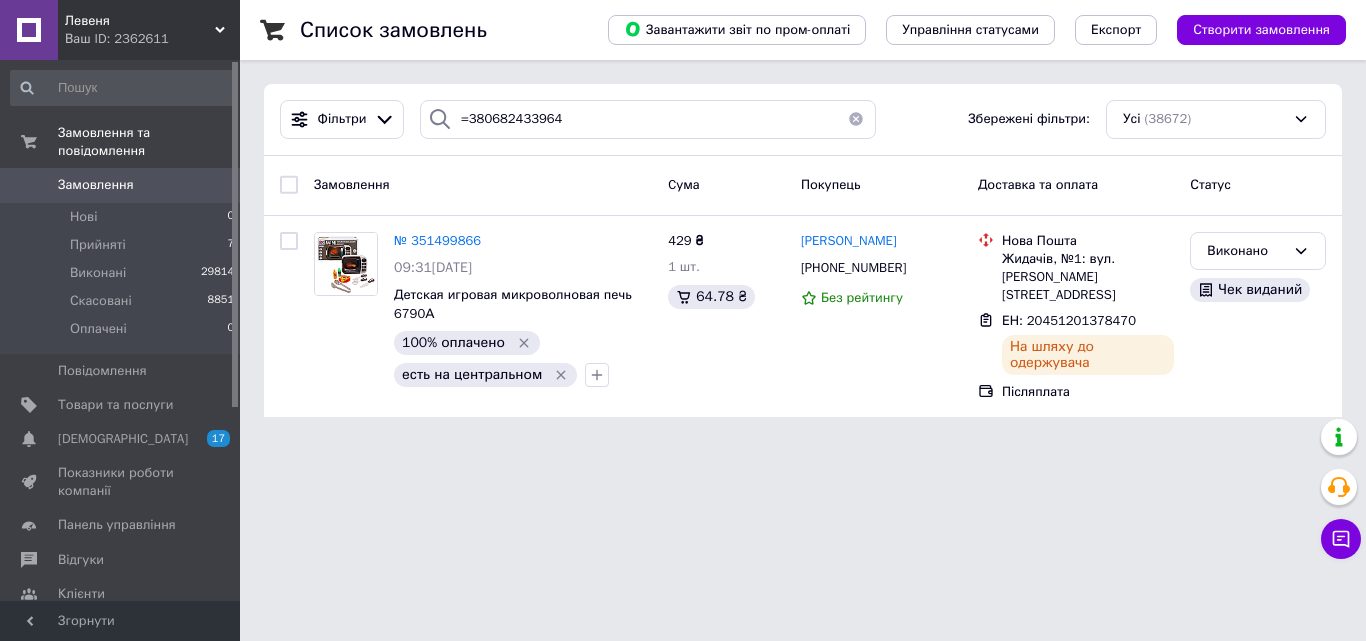 click at bounding box center (856, 119) 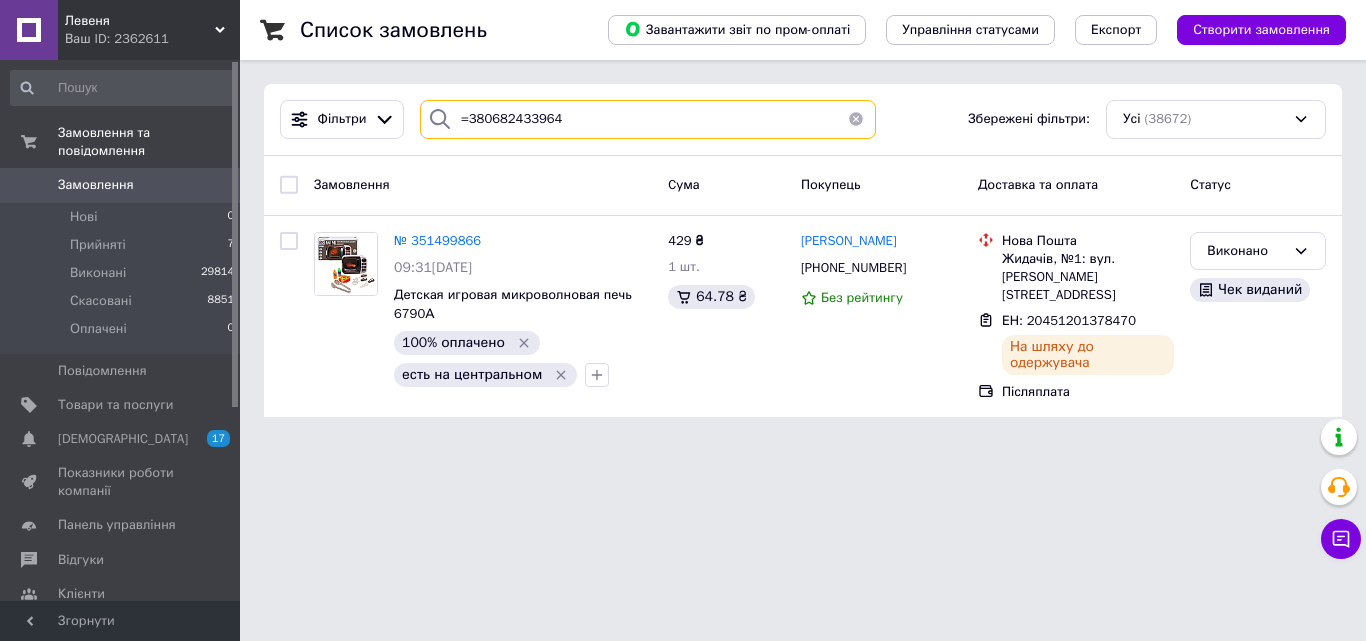 type 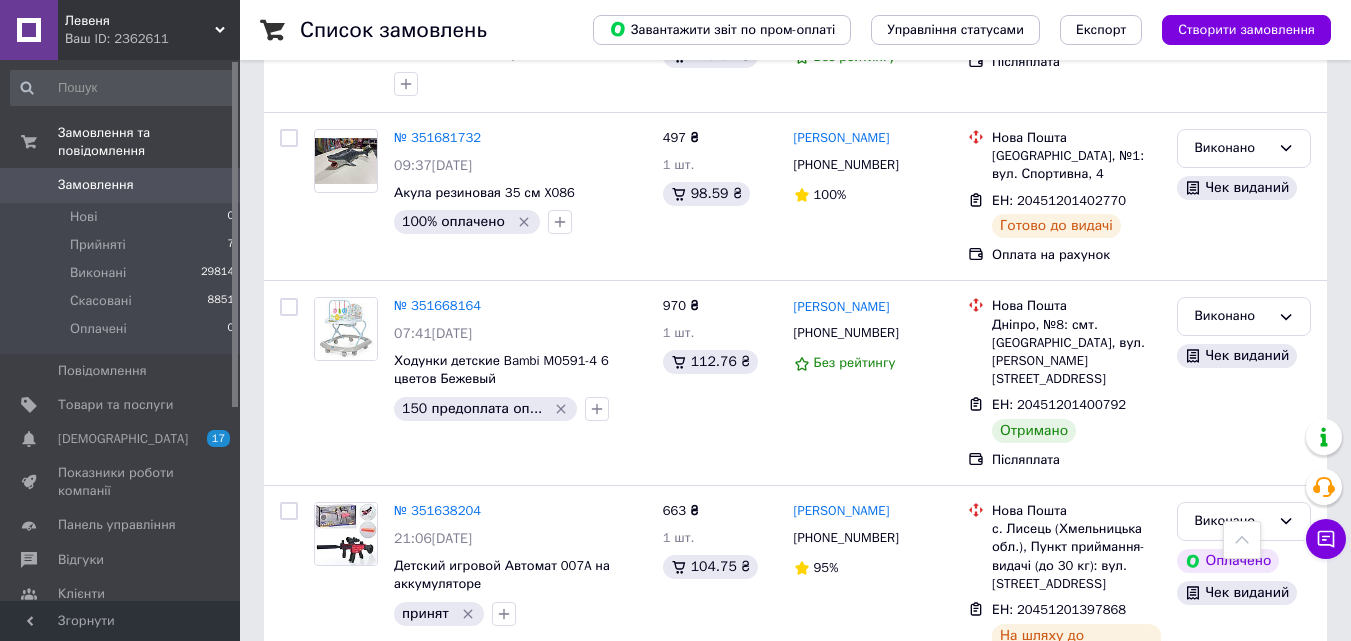 scroll, scrollTop: 3475, scrollLeft: 0, axis: vertical 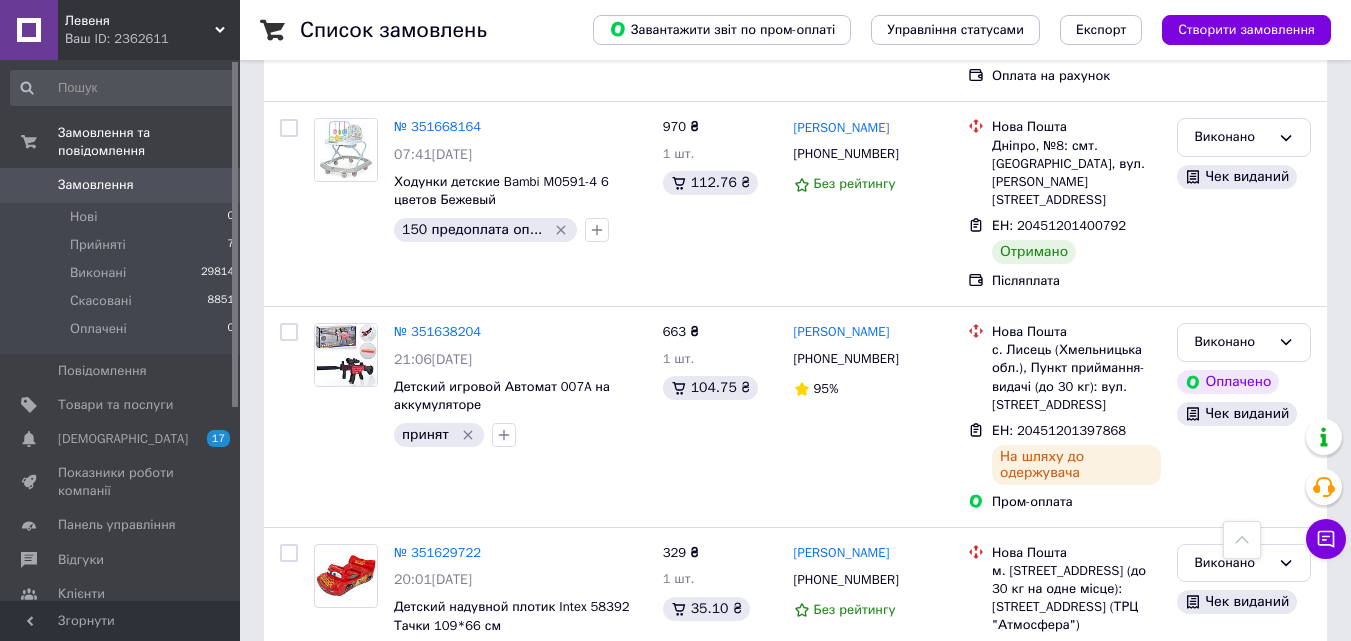 click on "2" at bounding box center (327, 776) 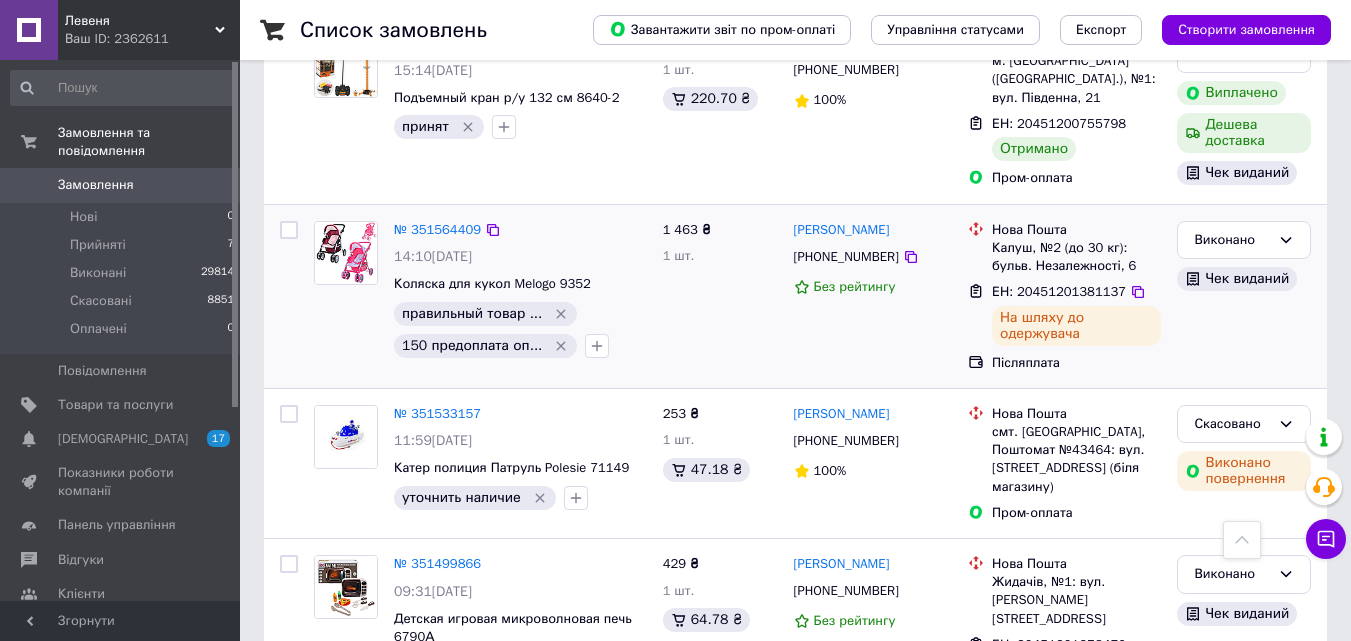 scroll, scrollTop: 800, scrollLeft: 0, axis: vertical 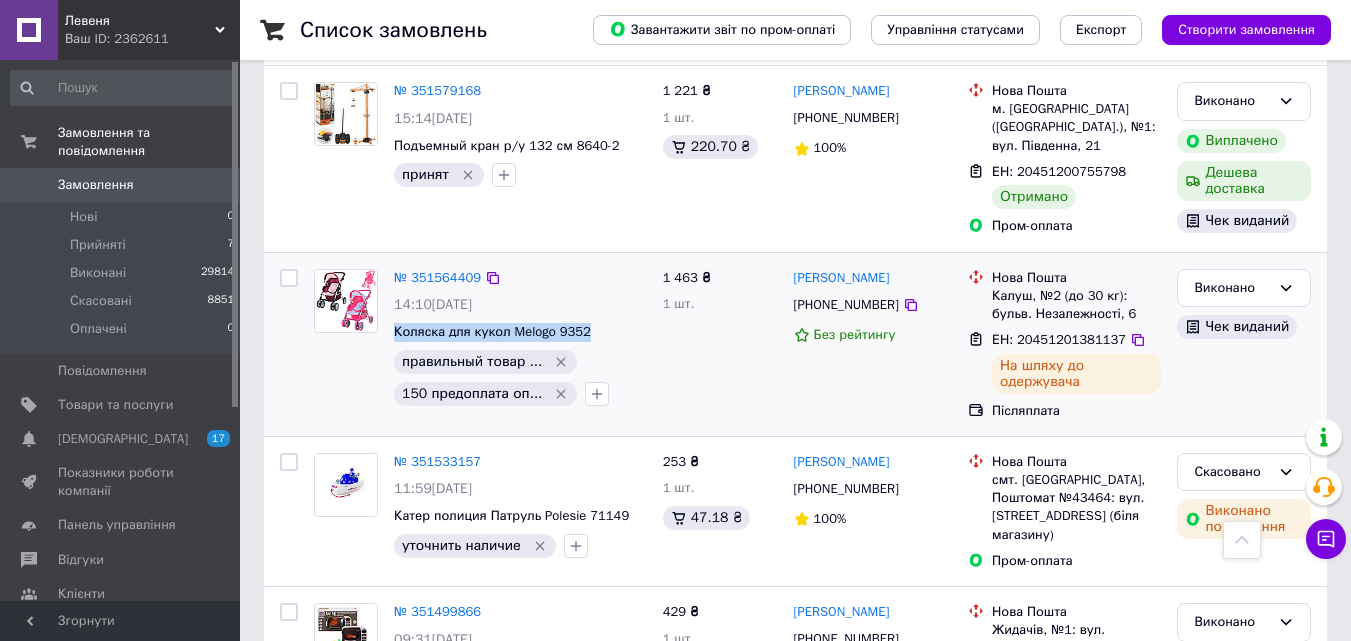 drag, startPoint x: 595, startPoint y: 256, endPoint x: 385, endPoint y: 262, distance: 210.0857 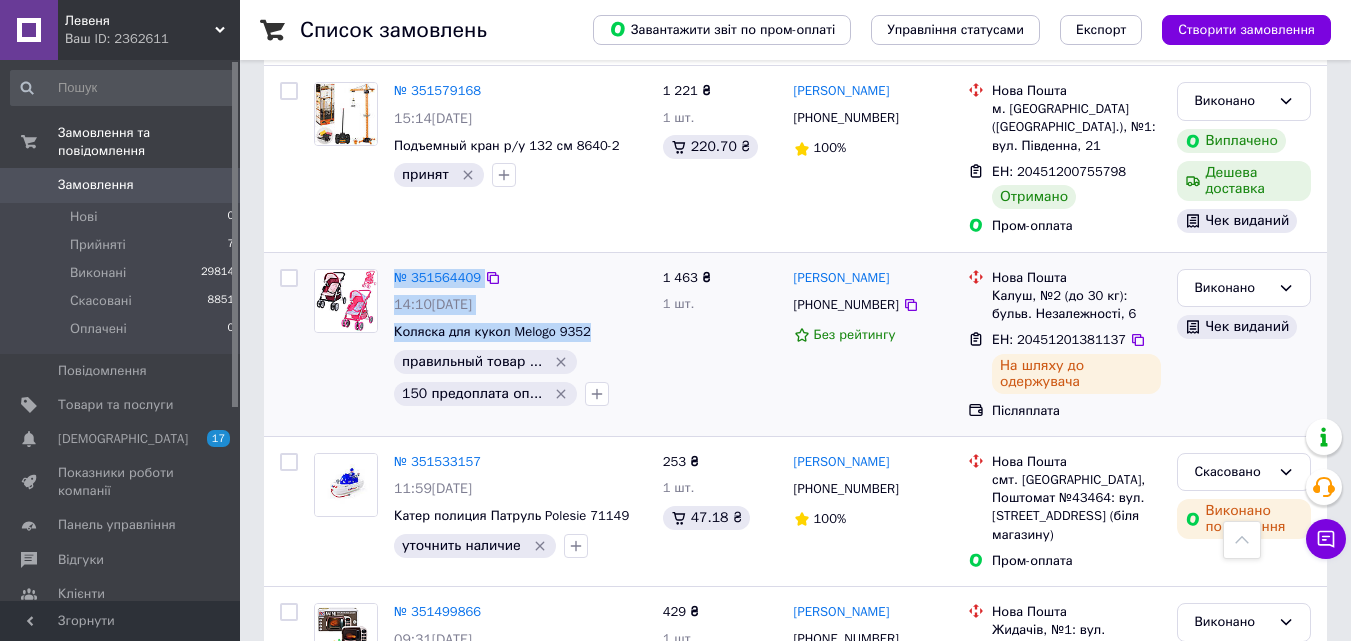 drag, startPoint x: 392, startPoint y: 260, endPoint x: 357, endPoint y: 298, distance: 51.662365 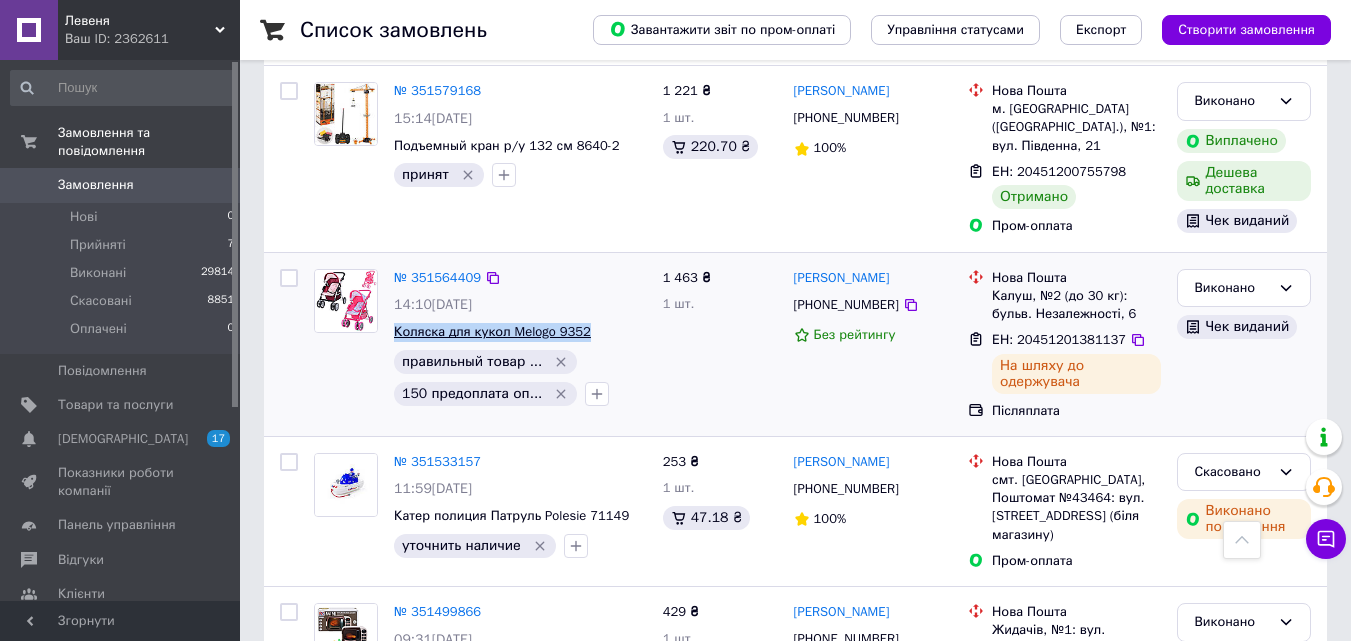 drag, startPoint x: 598, startPoint y: 257, endPoint x: 394, endPoint y: 253, distance: 204.03922 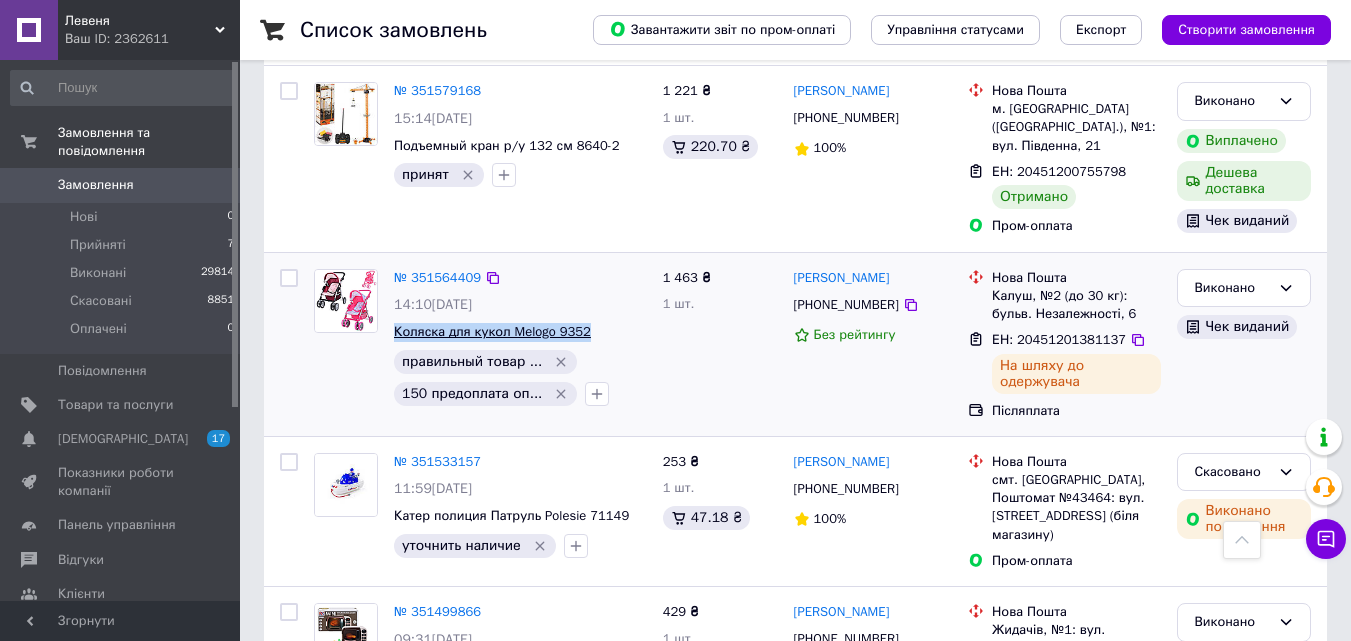 copy on "Коляска для кукол Melogo 9352" 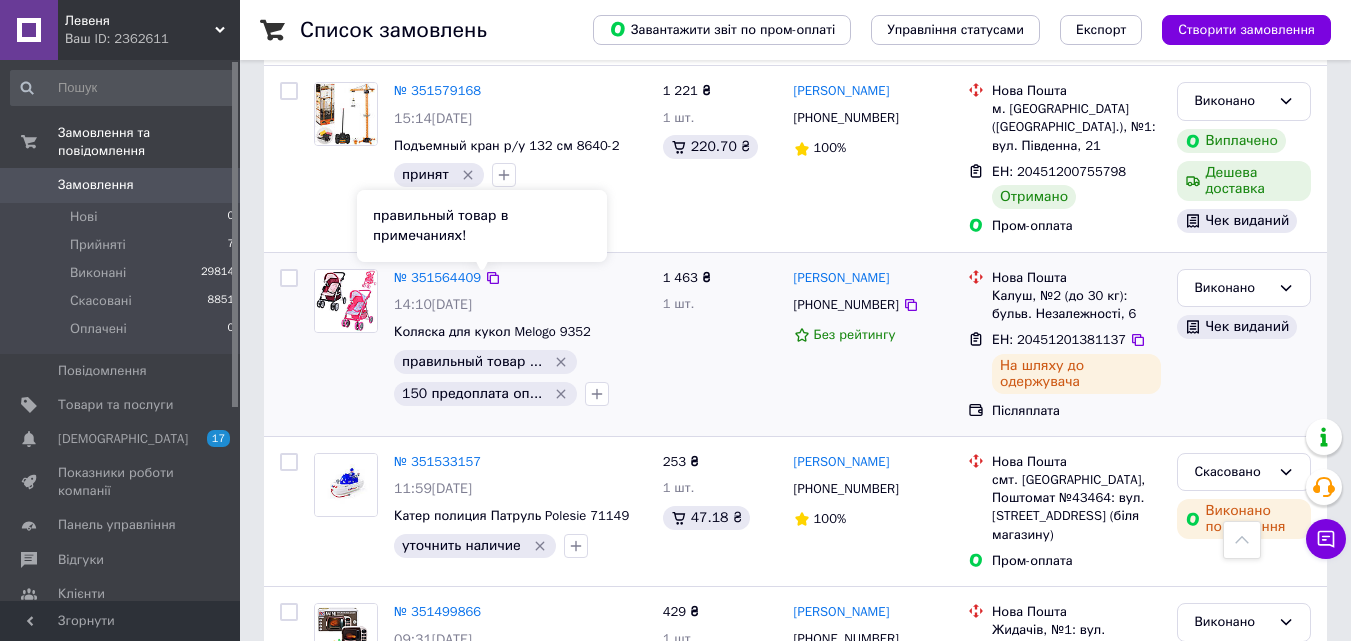 drag, startPoint x: 548, startPoint y: 251, endPoint x: 366, endPoint y: 333, distance: 199.61964 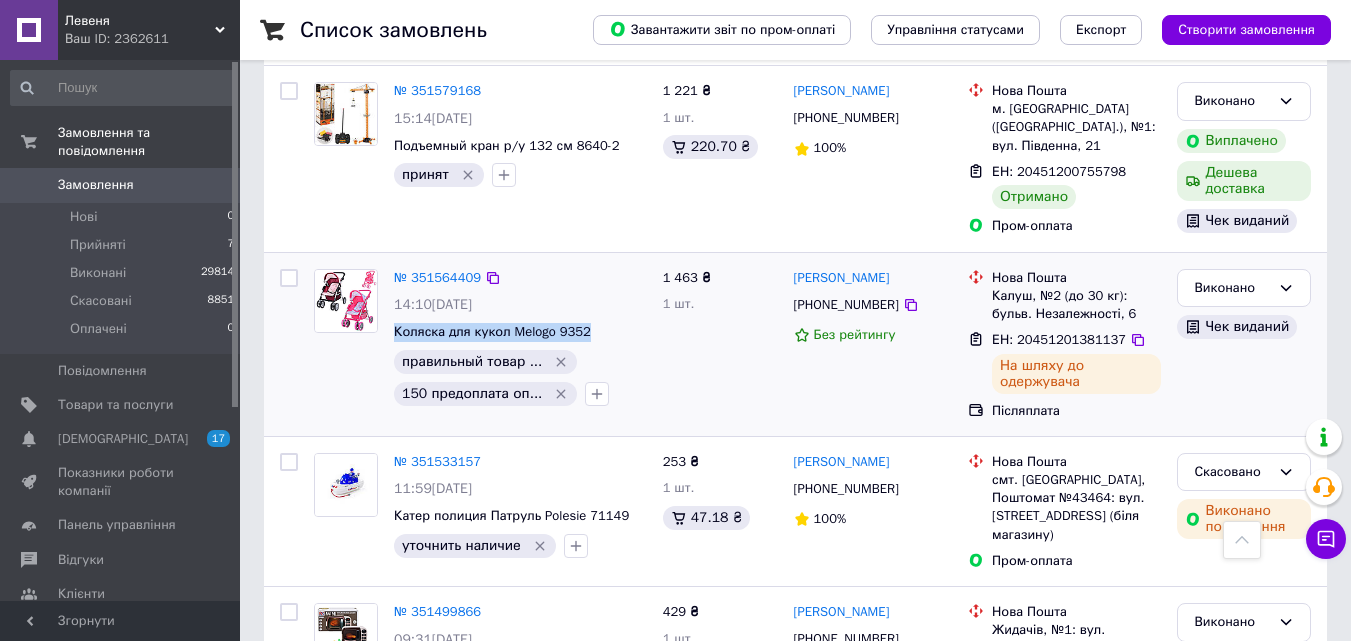 drag, startPoint x: 593, startPoint y: 254, endPoint x: 392, endPoint y: 257, distance: 201.02238 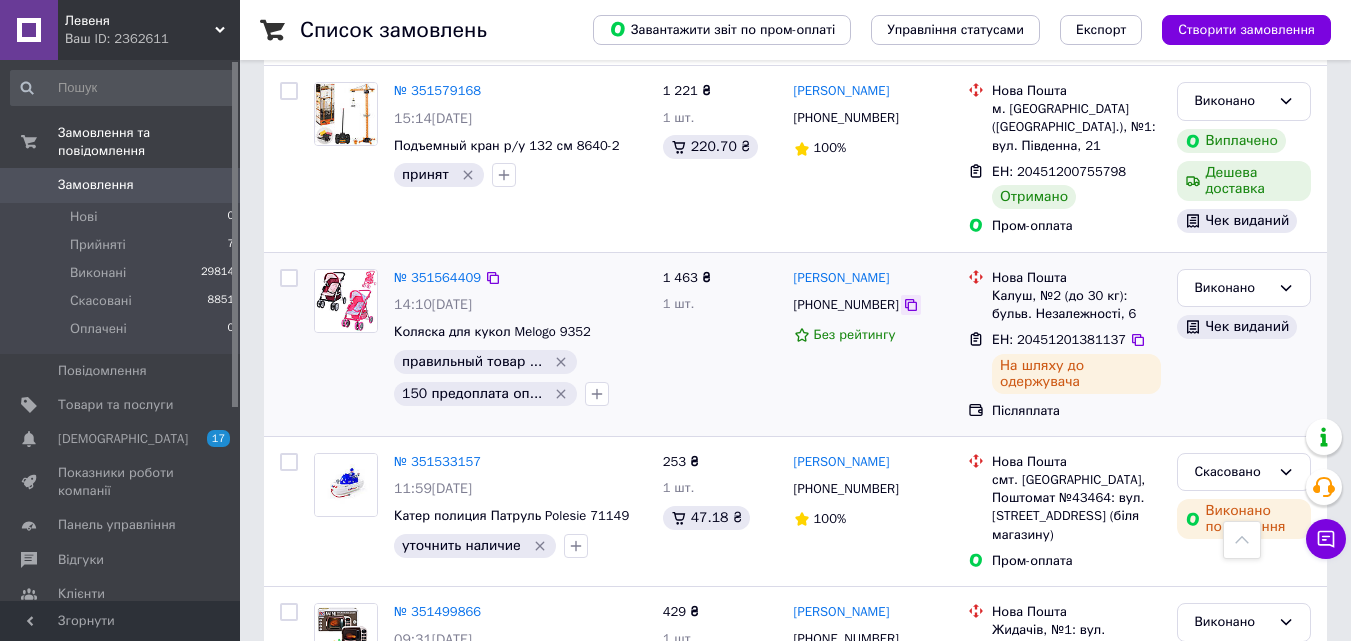 click 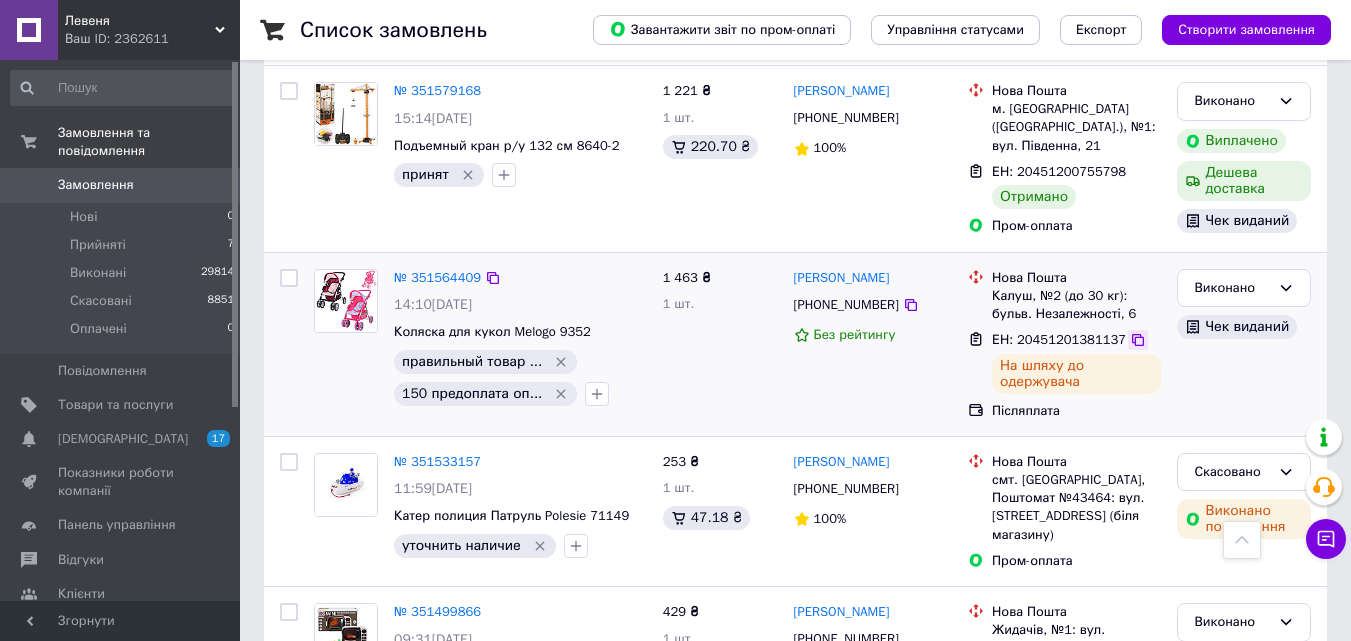 click 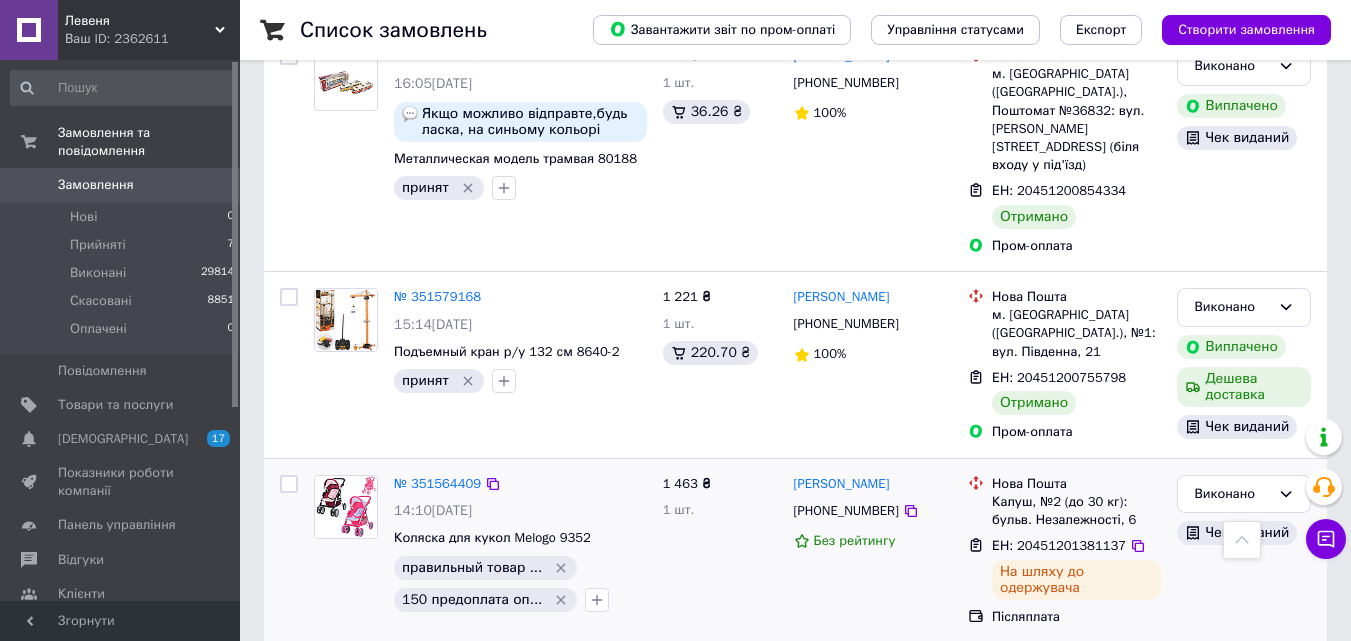 scroll, scrollTop: 600, scrollLeft: 0, axis: vertical 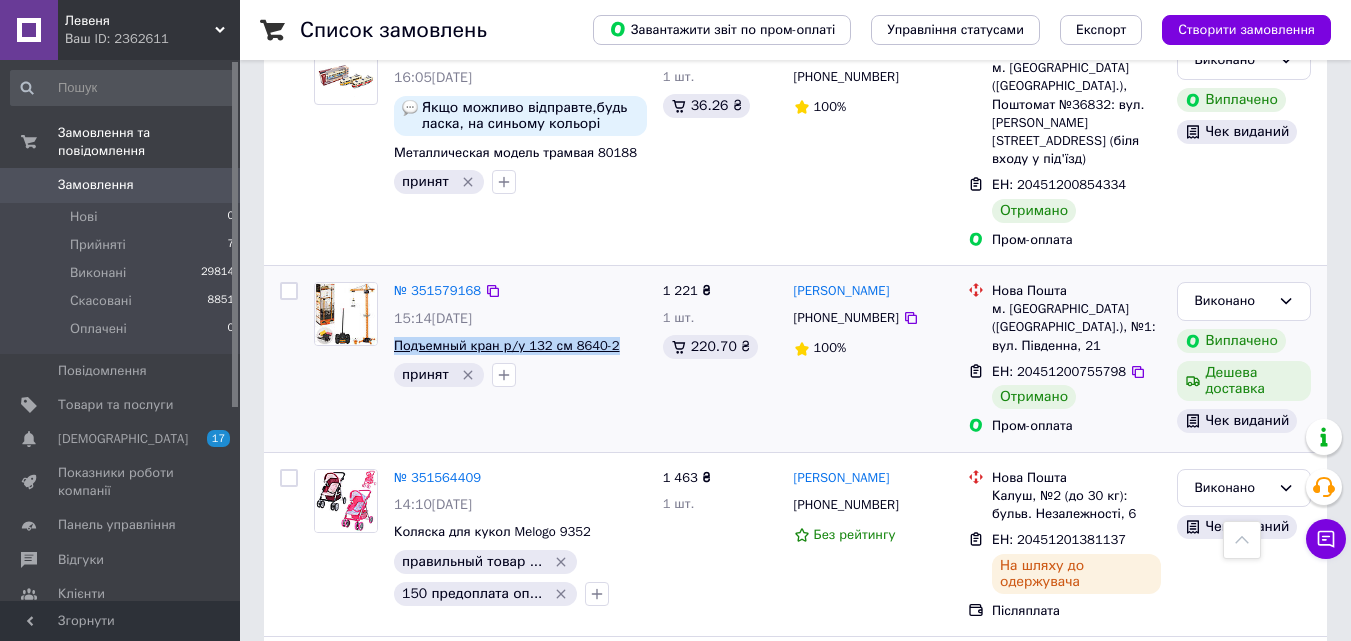 drag, startPoint x: 613, startPoint y: 275, endPoint x: 395, endPoint y: 275, distance: 218 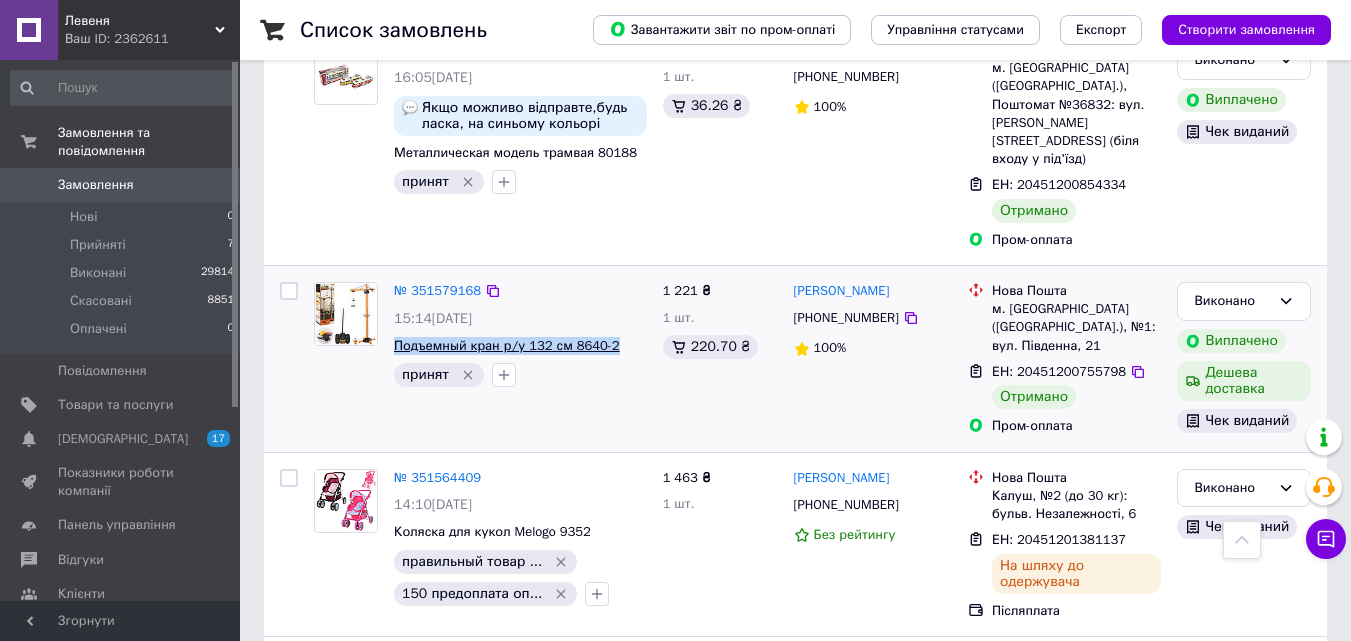 copy on "Подъемный кран р/у 132 см 8640-2" 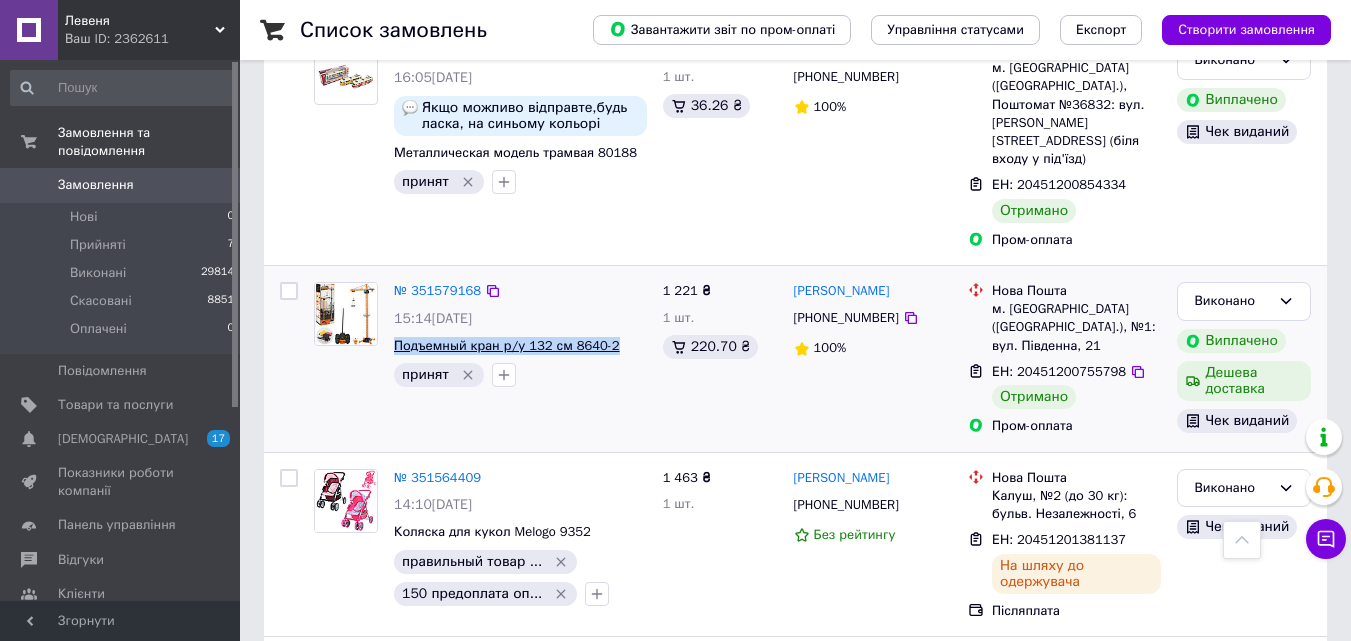 copy on "Подъемный кран р/у 132 см 8640-2" 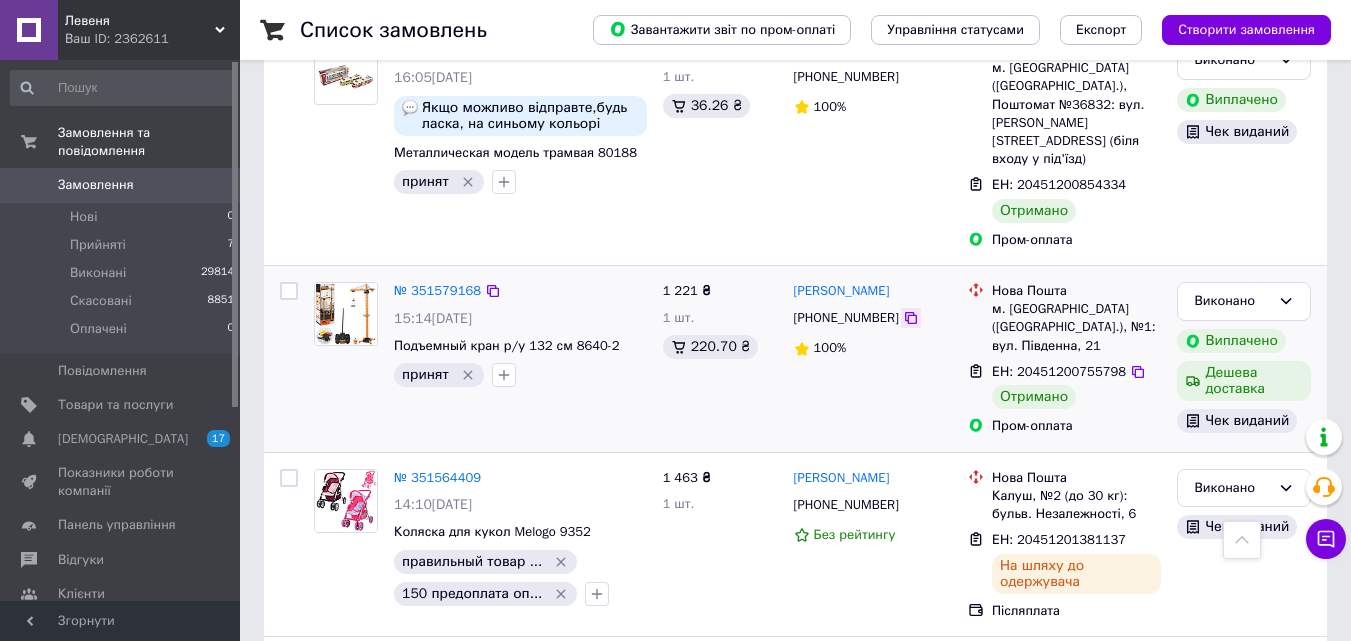 click 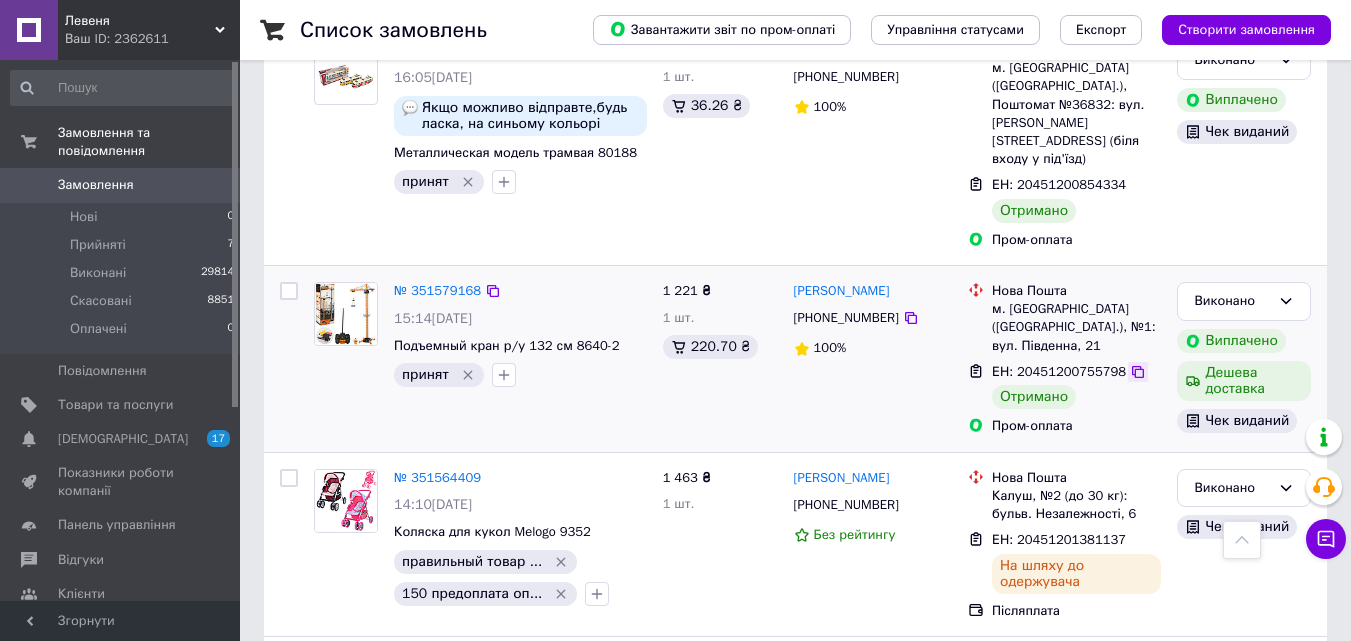 click 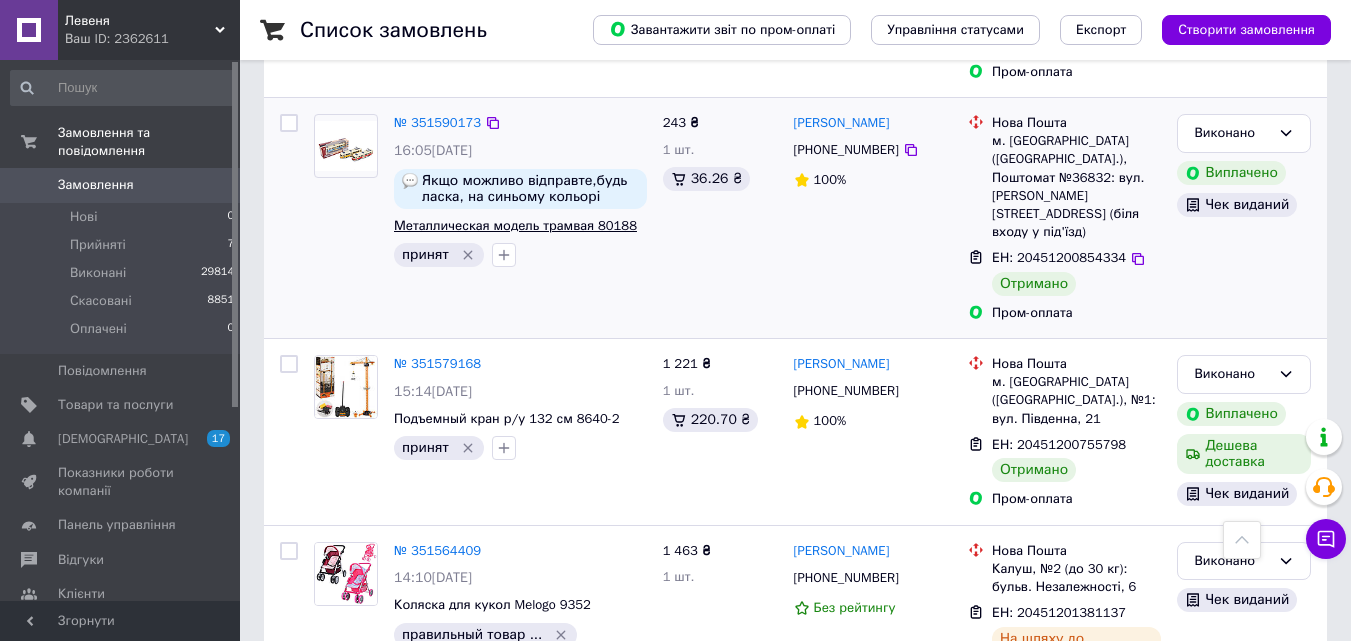 scroll, scrollTop: 400, scrollLeft: 0, axis: vertical 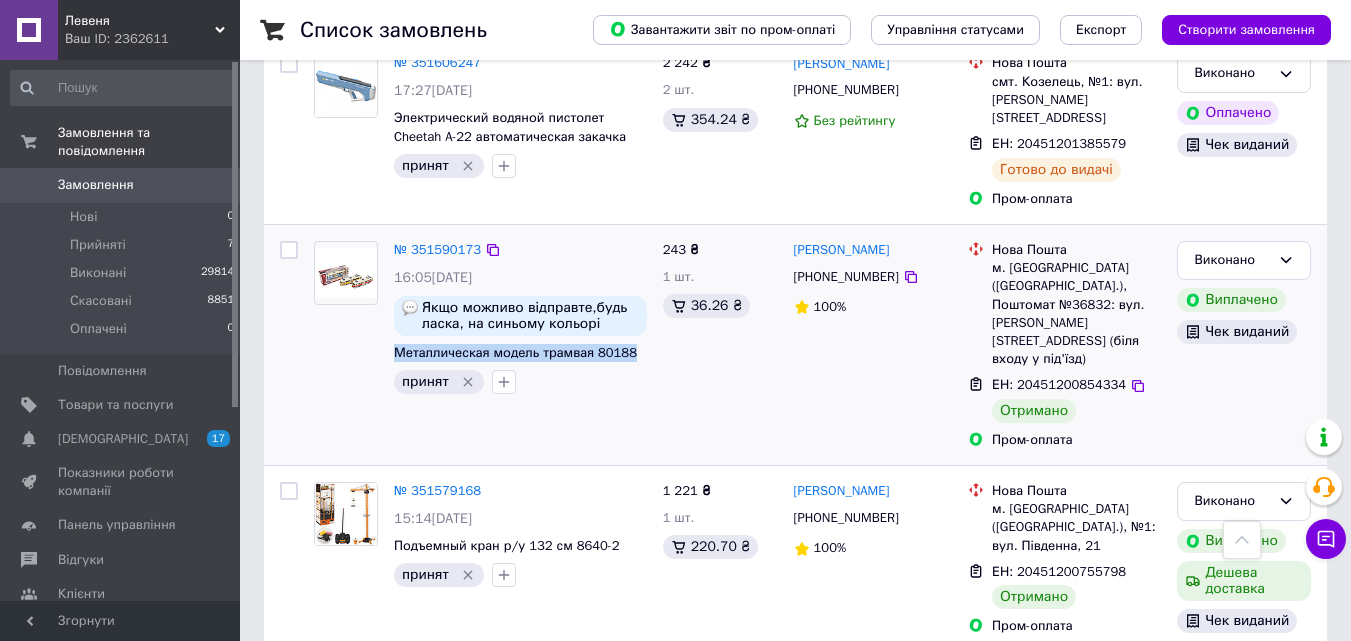 drag, startPoint x: 635, startPoint y: 317, endPoint x: 393, endPoint y: 319, distance: 242.00827 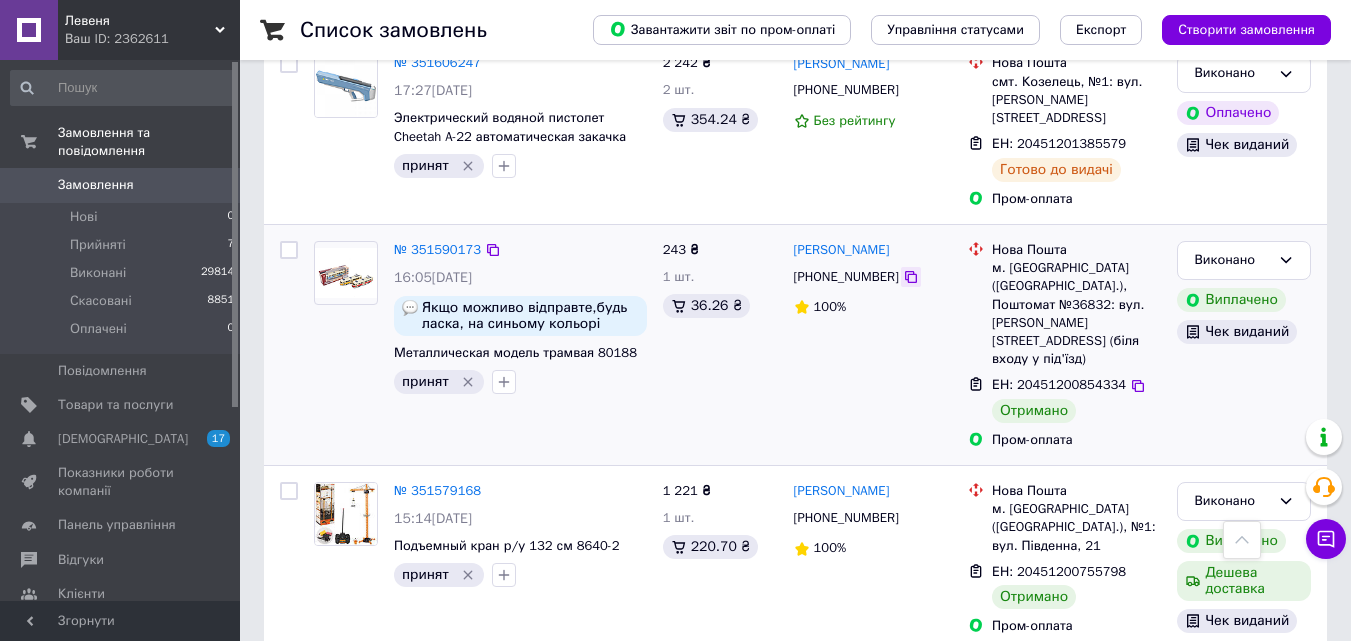click 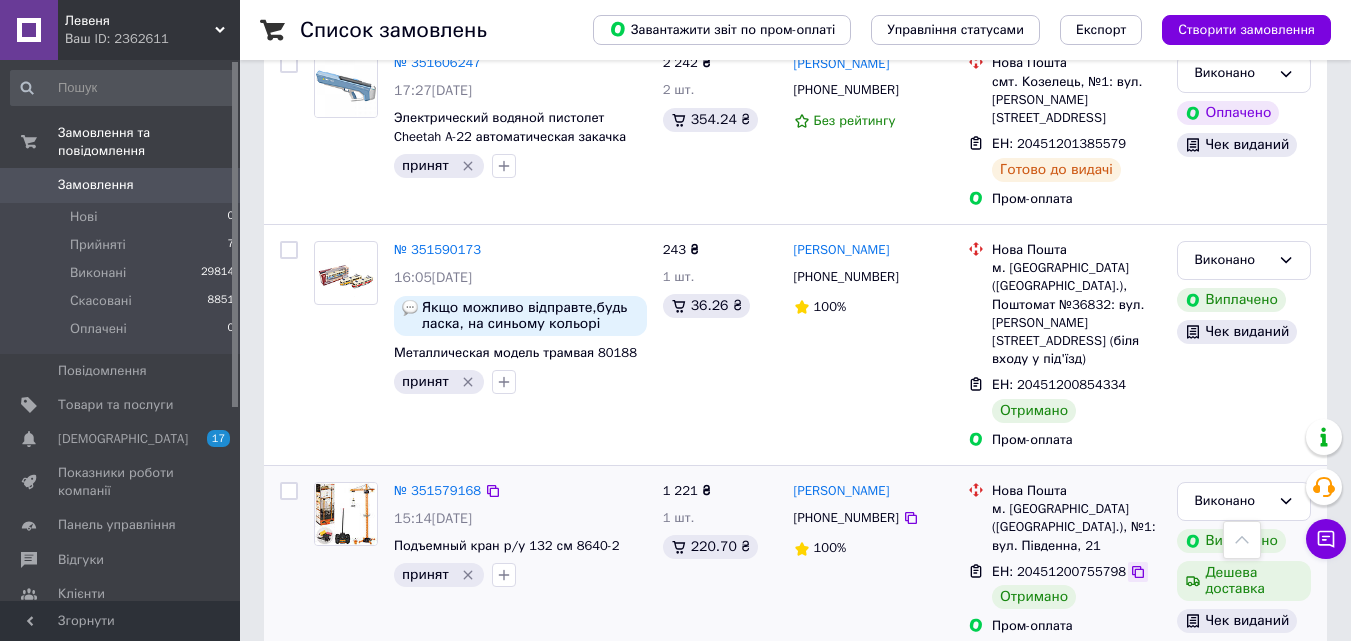 click 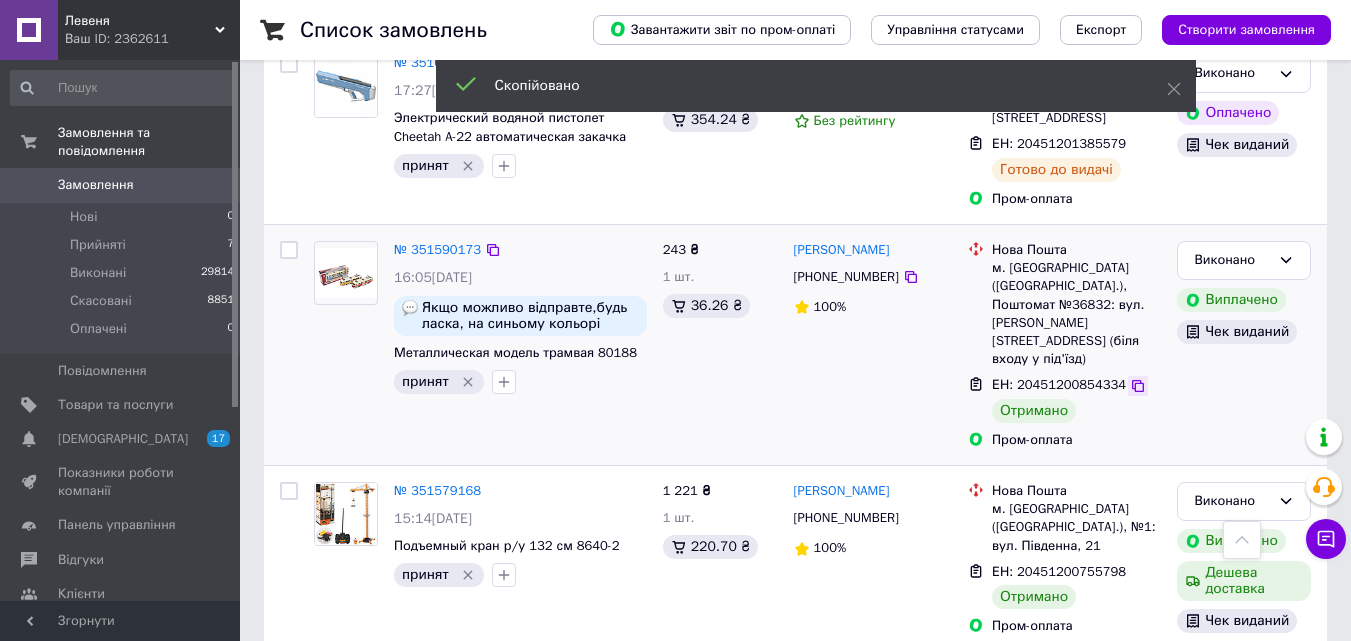 click 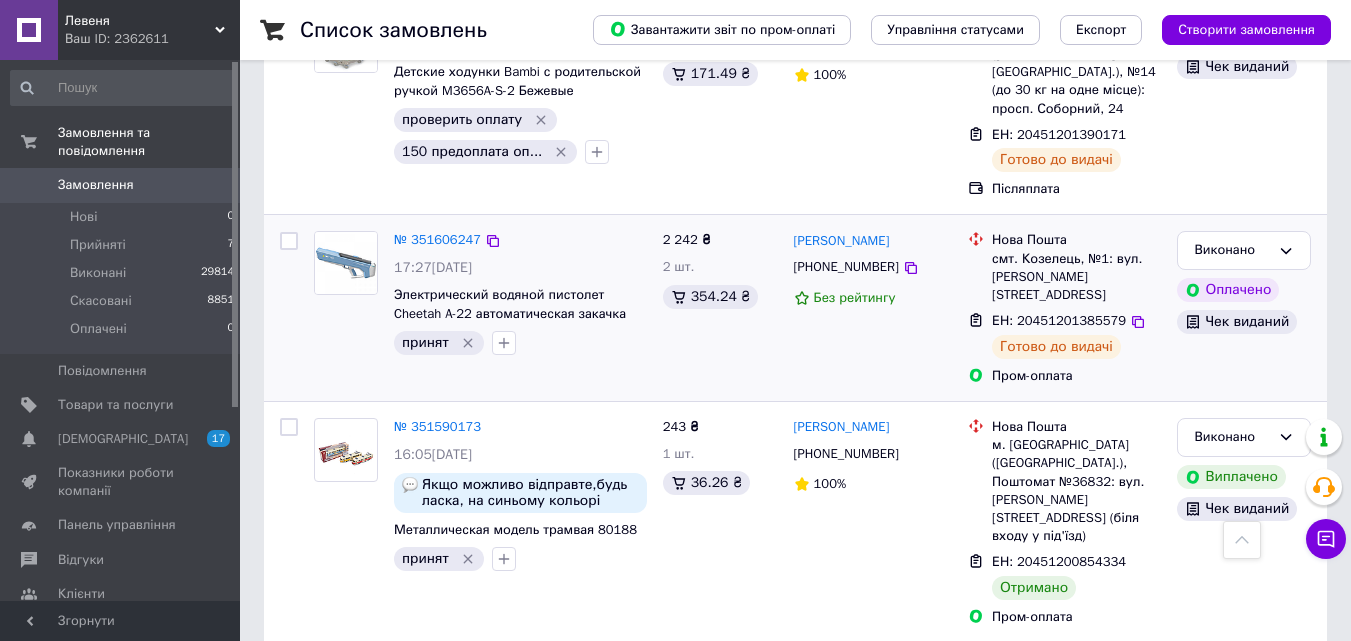 scroll, scrollTop: 200, scrollLeft: 0, axis: vertical 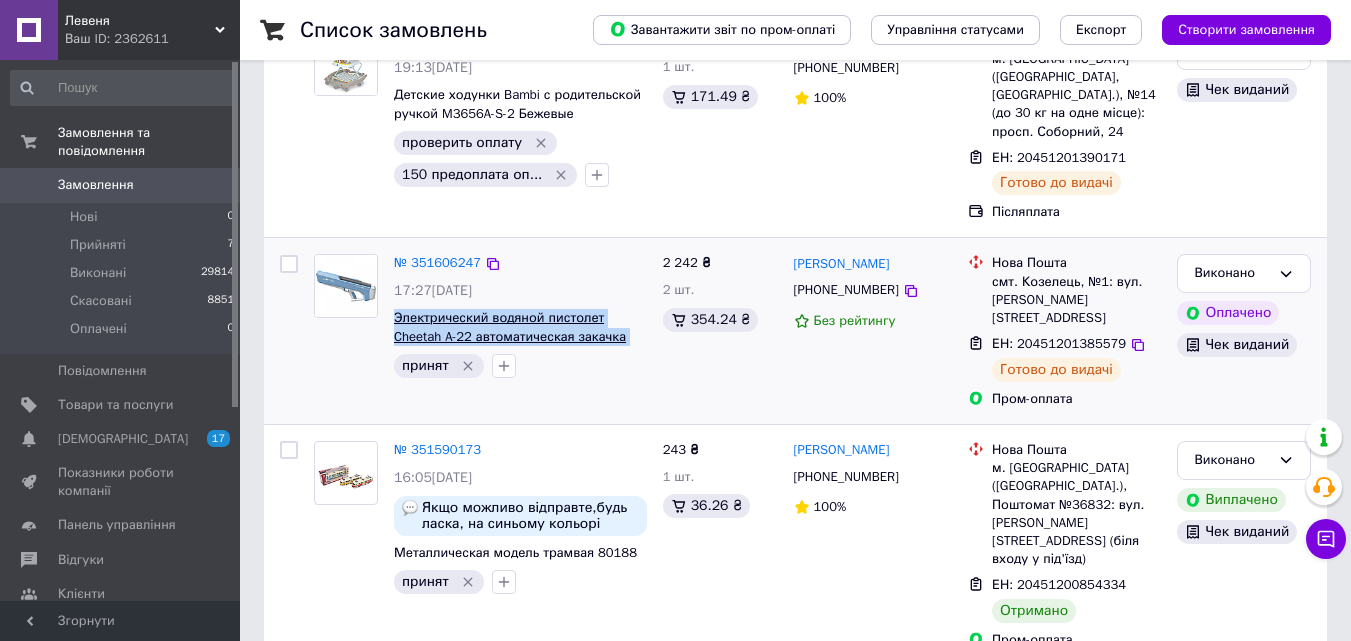 drag, startPoint x: 648, startPoint y: 320, endPoint x: 395, endPoint y: 300, distance: 253.78928 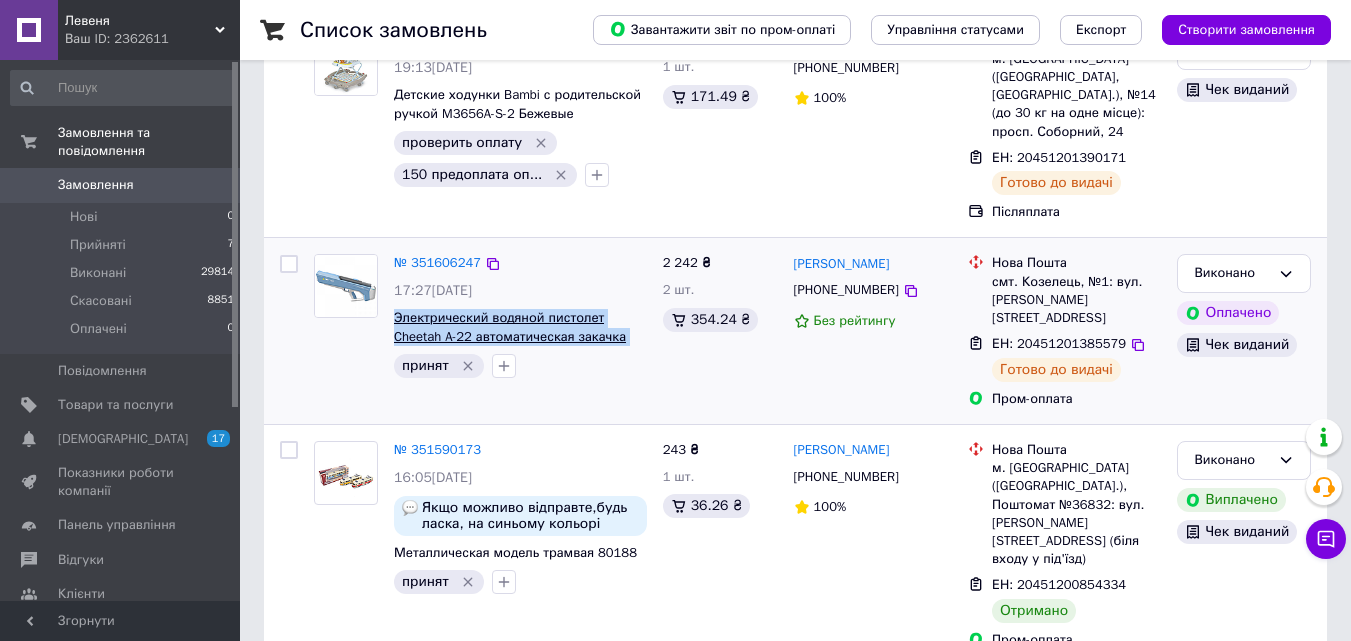 copy on "Электрический водяной пистолет Cheetah A-22 автоматическая закачка воды Синий" 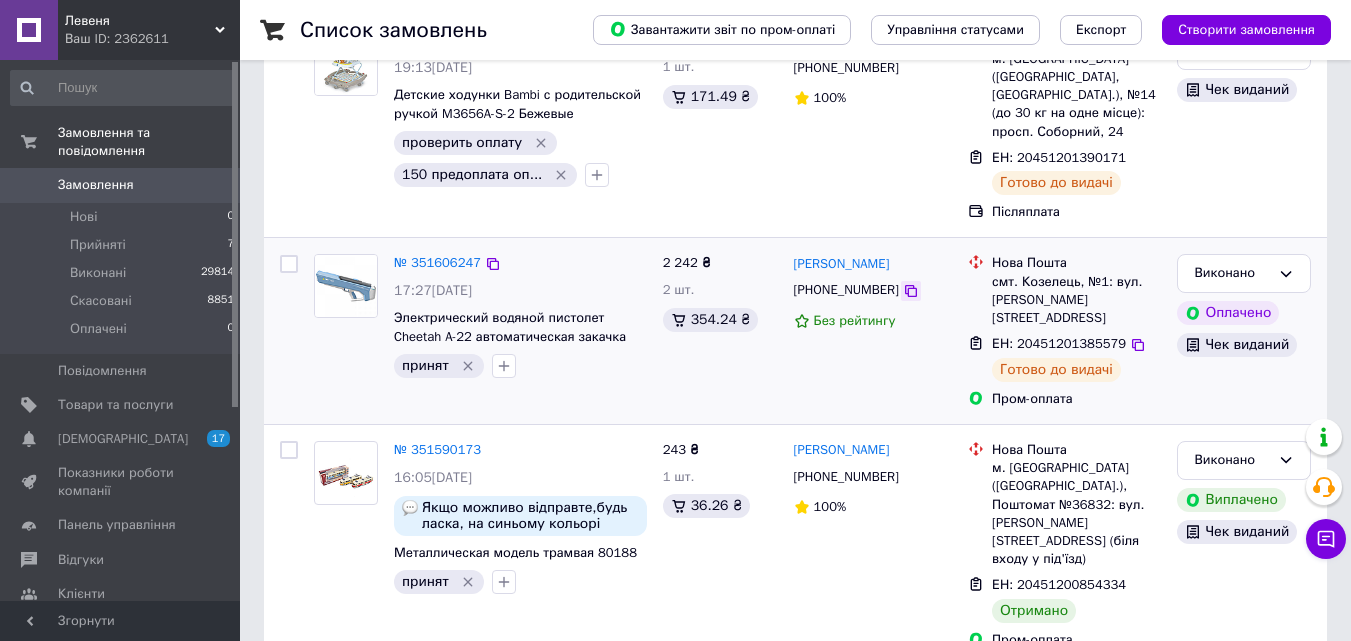 click 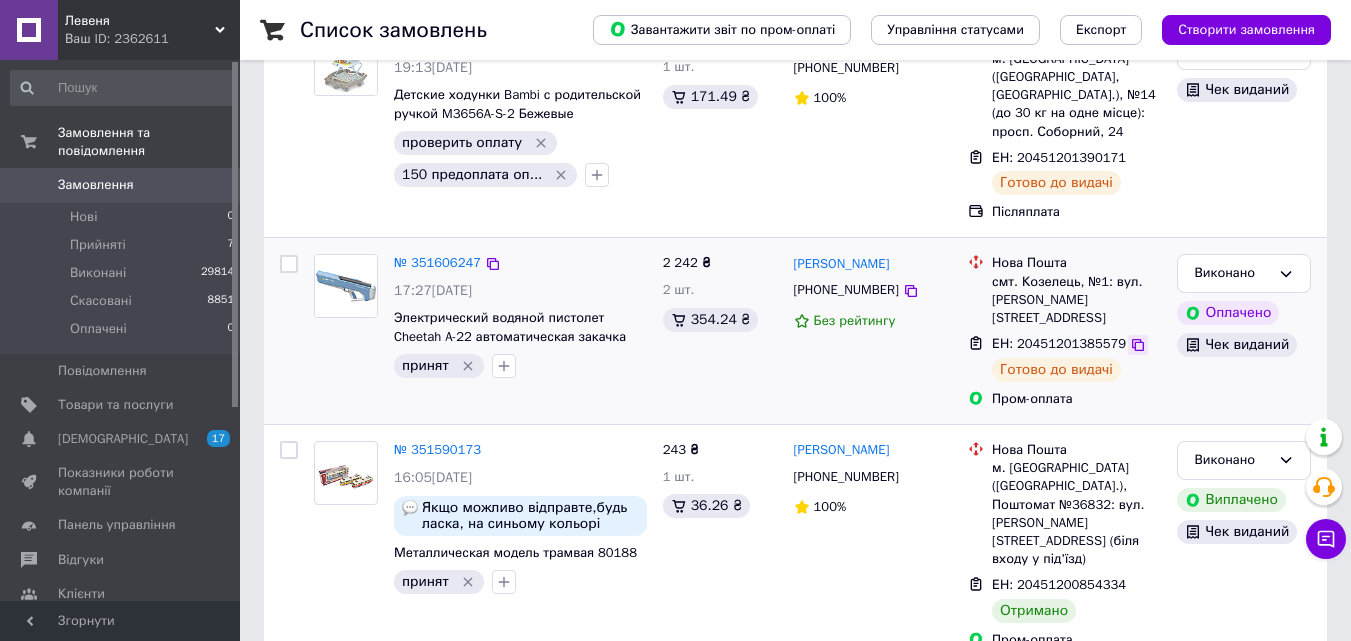 click 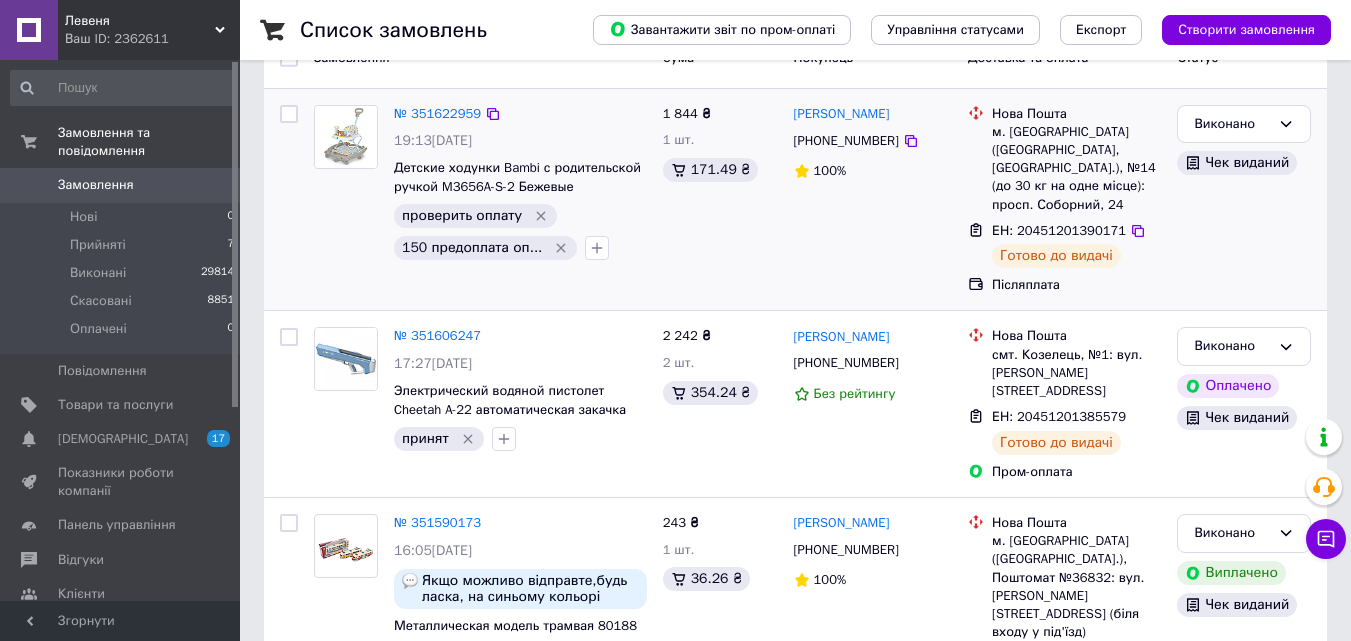 scroll, scrollTop: 0, scrollLeft: 0, axis: both 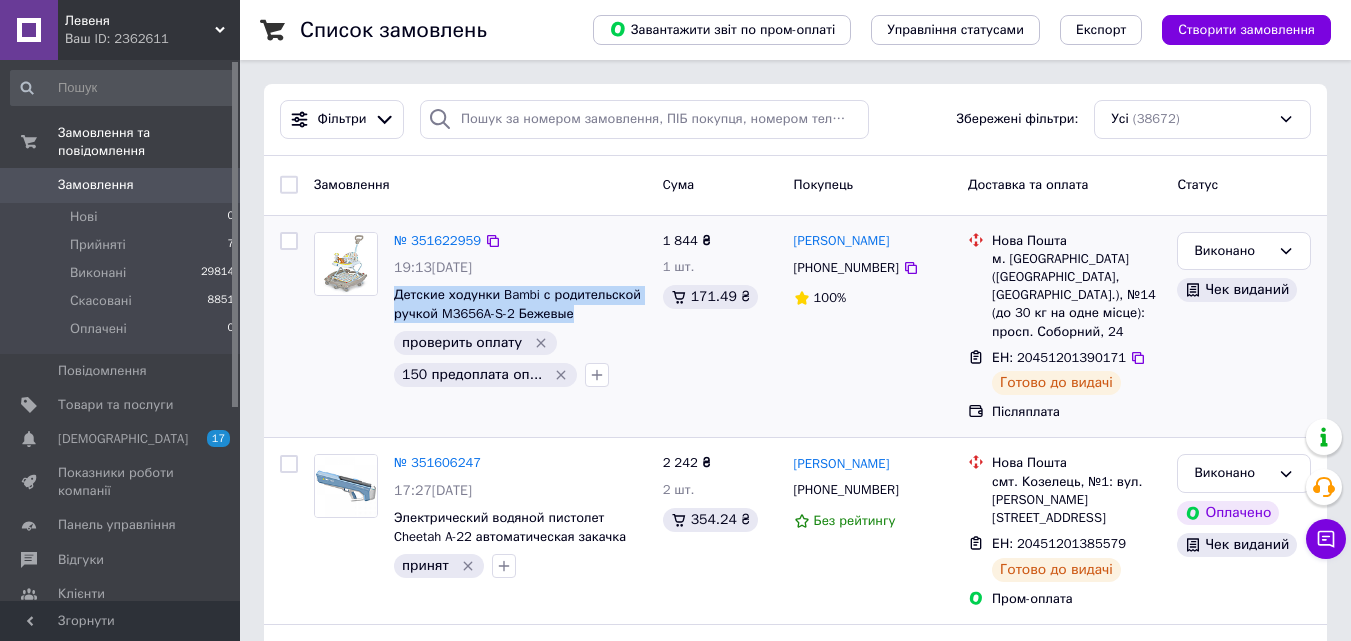 drag, startPoint x: 585, startPoint y: 315, endPoint x: 392, endPoint y: 298, distance: 193.74725 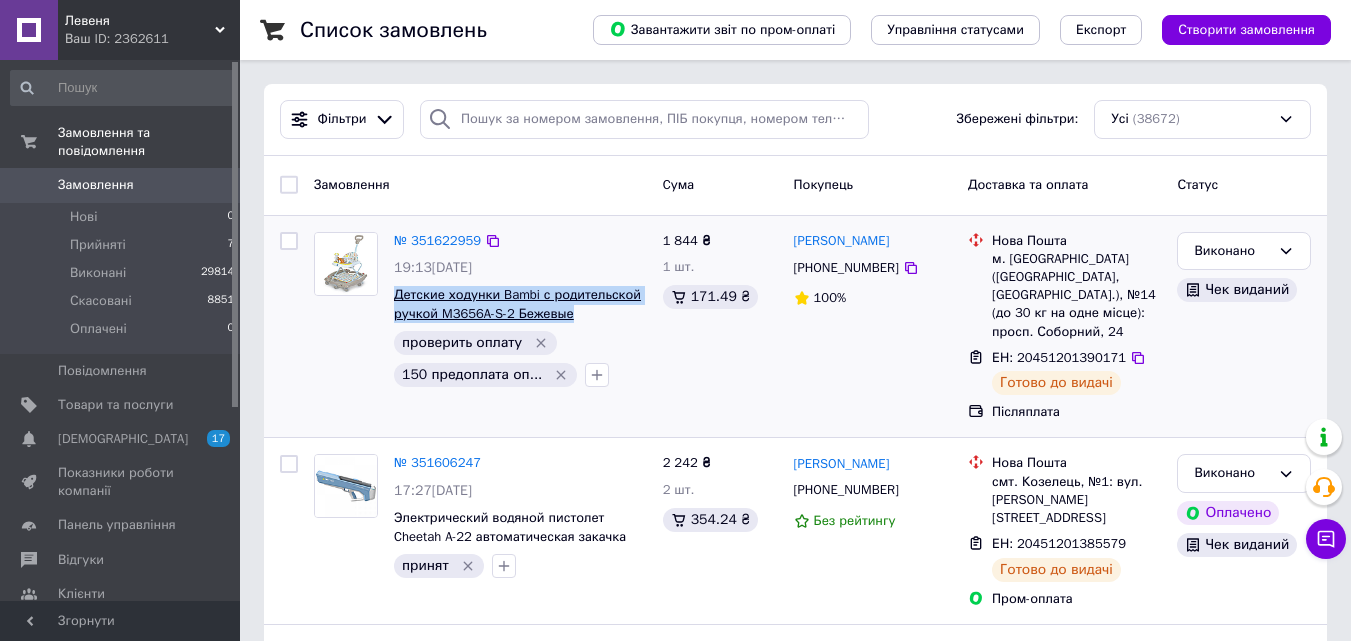copy on "Детские ходунки Bambi с родительской ручкой M3656A-S-2 Бежевые" 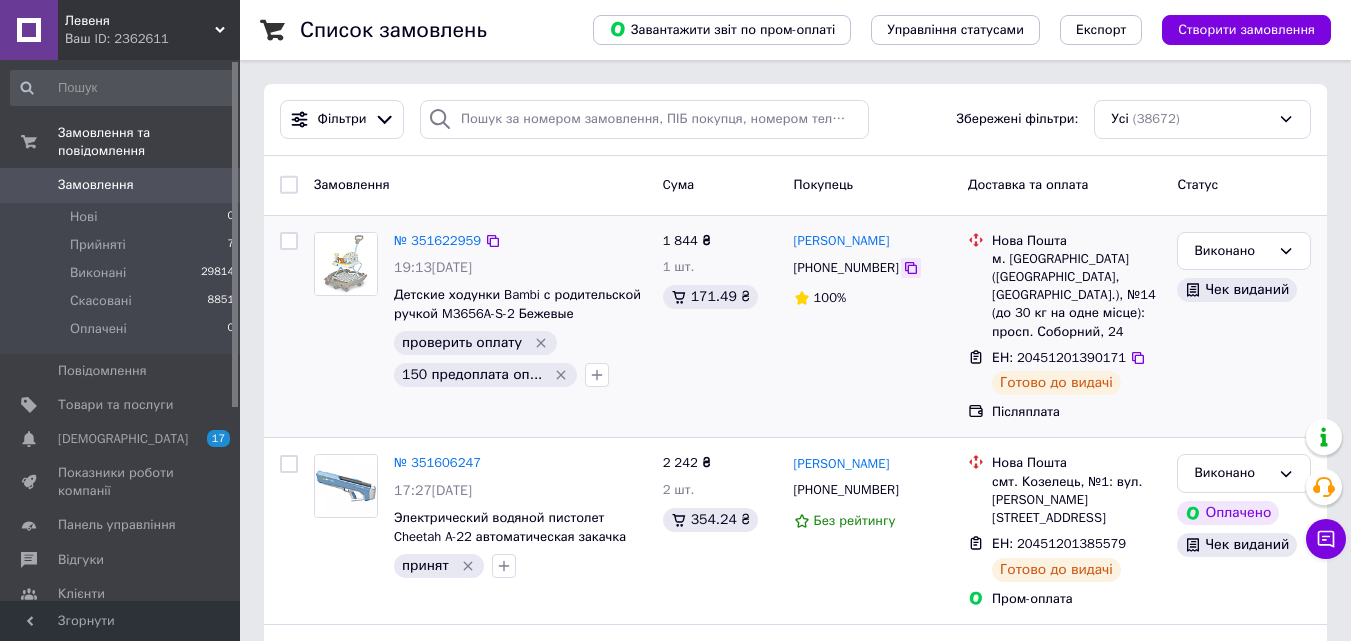 click 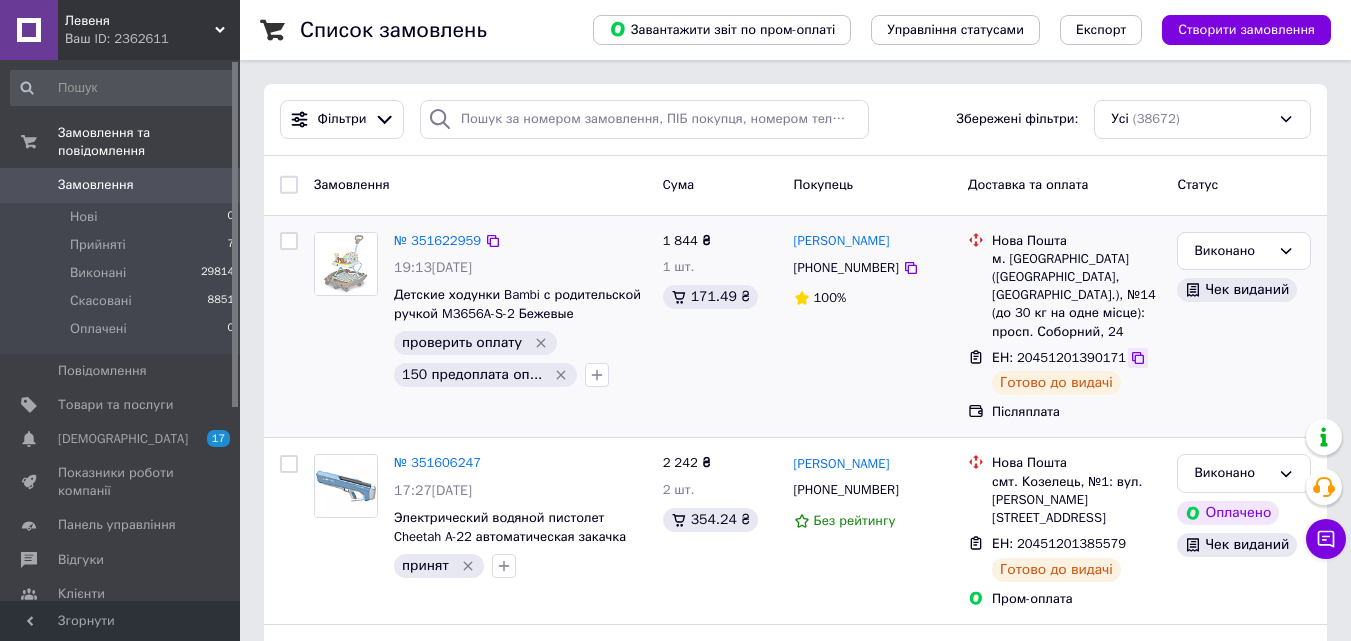 click 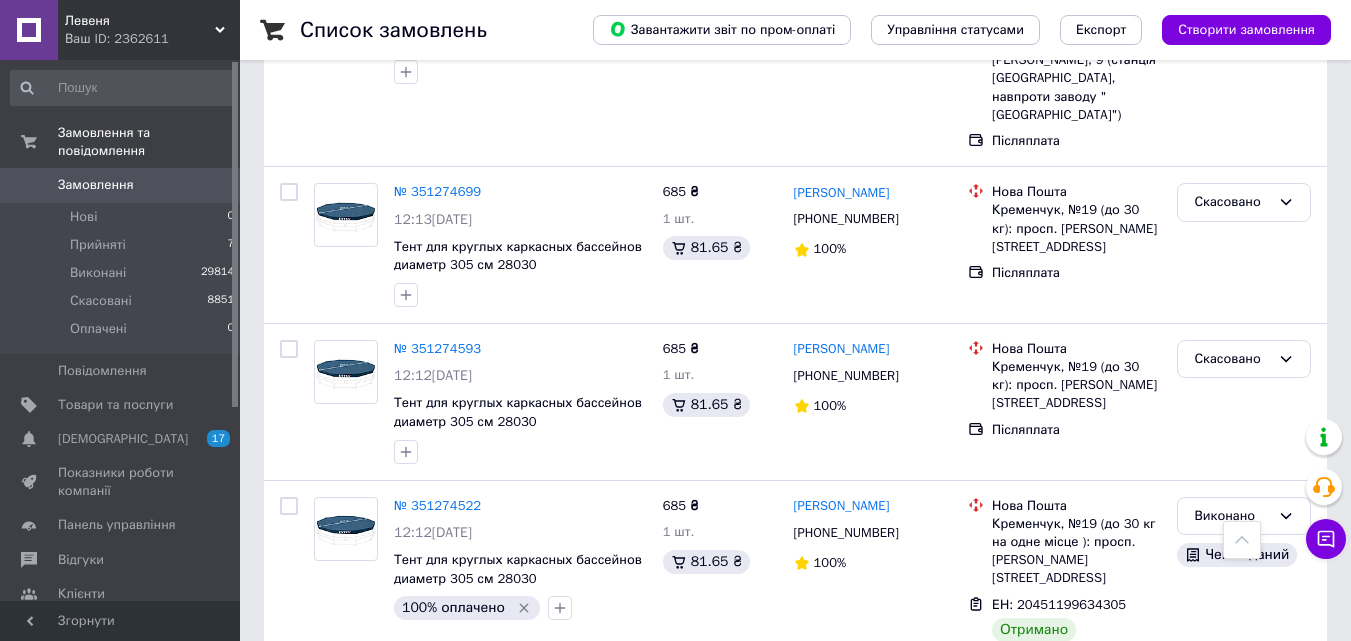 scroll, scrollTop: 3259, scrollLeft: 0, axis: vertical 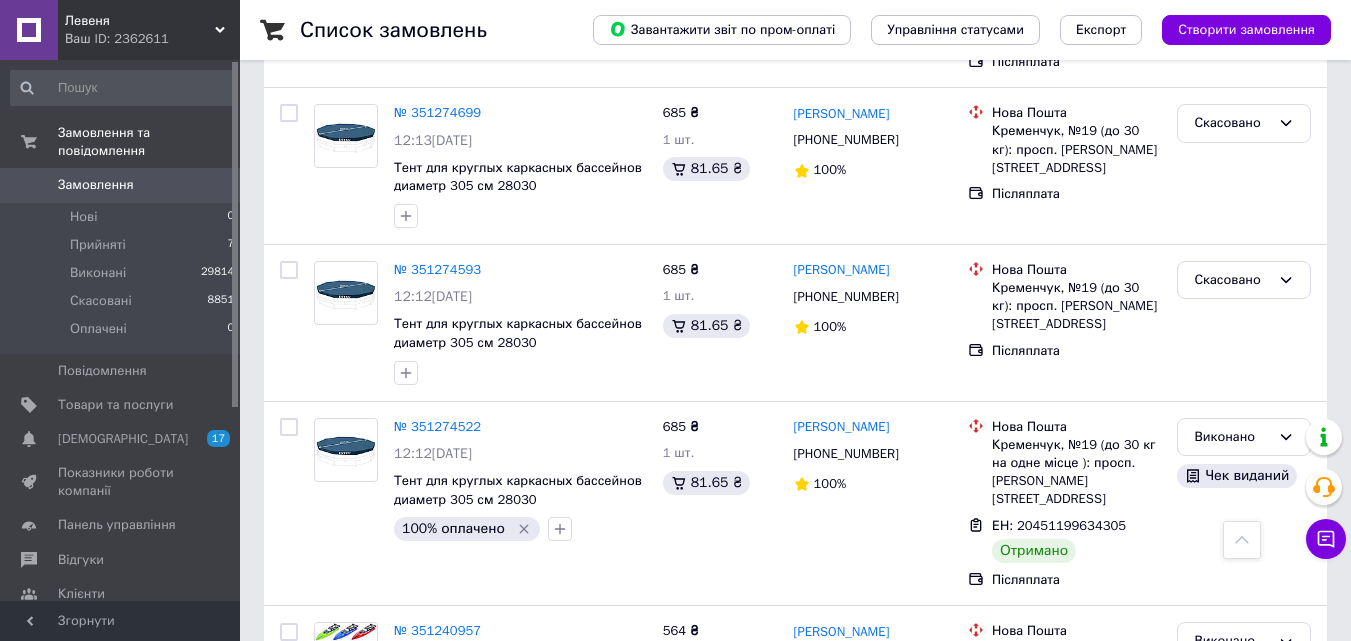 click on "1" at bounding box center [404, 839] 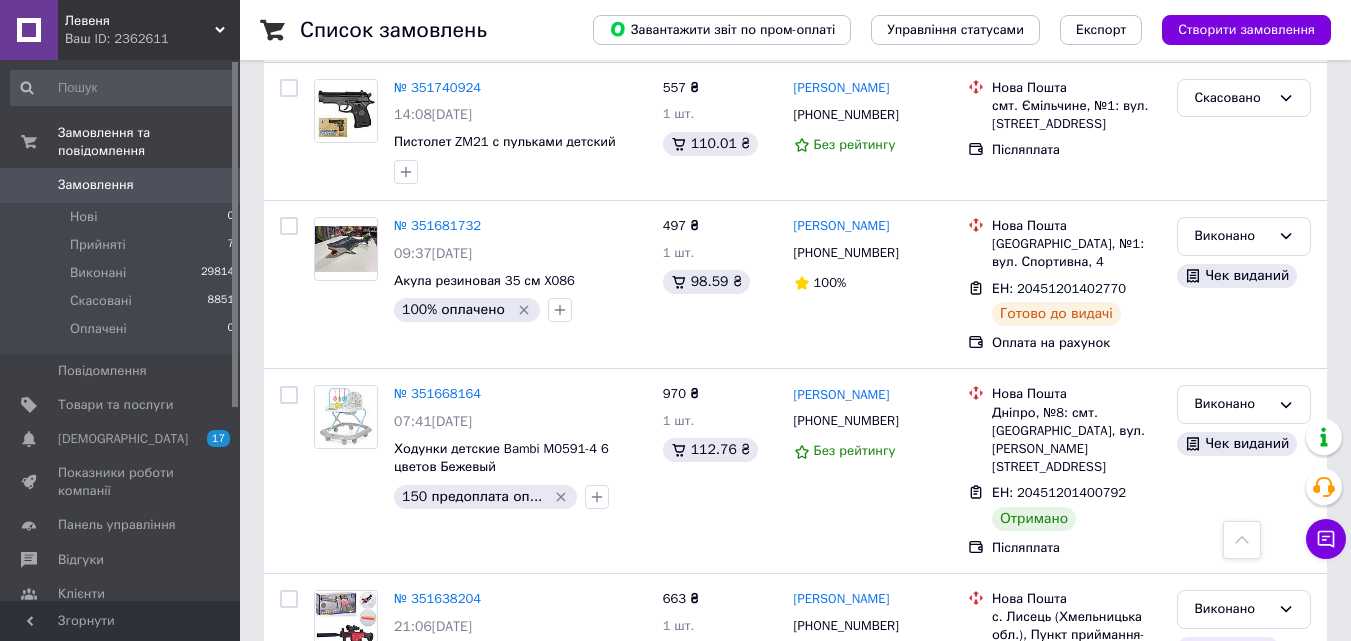 scroll, scrollTop: 3459, scrollLeft: 0, axis: vertical 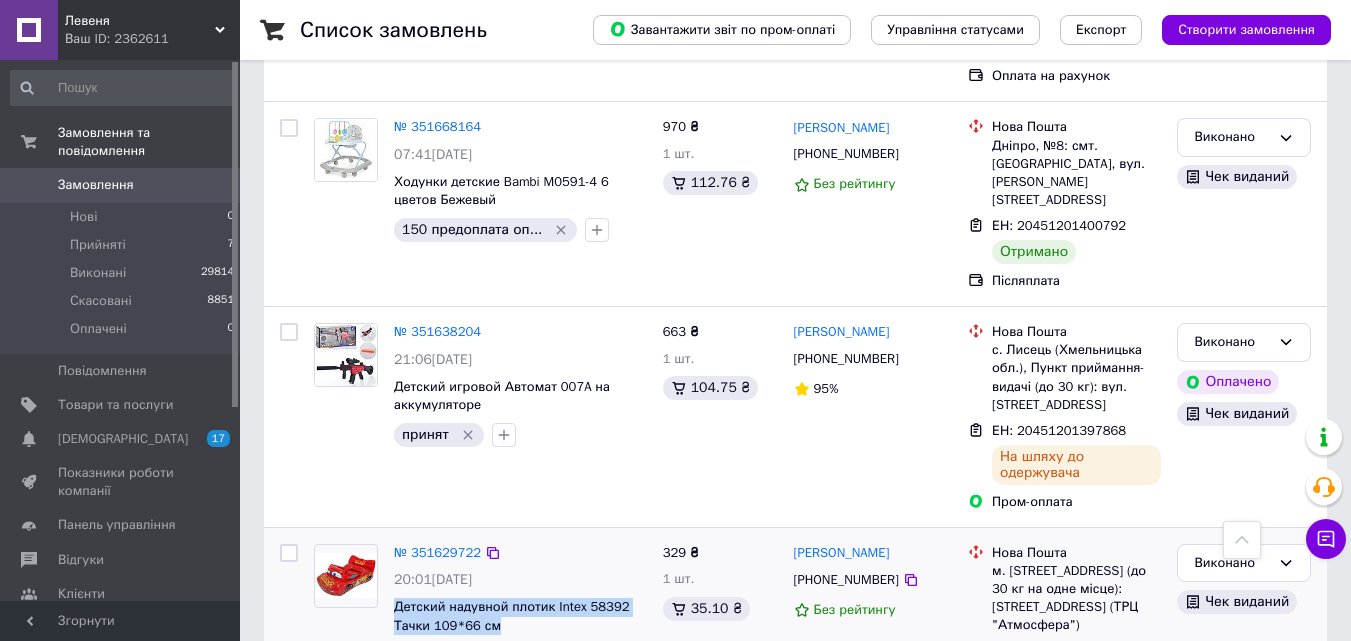 drag, startPoint x: 496, startPoint y: 442, endPoint x: 391, endPoint y: 438, distance: 105.076164 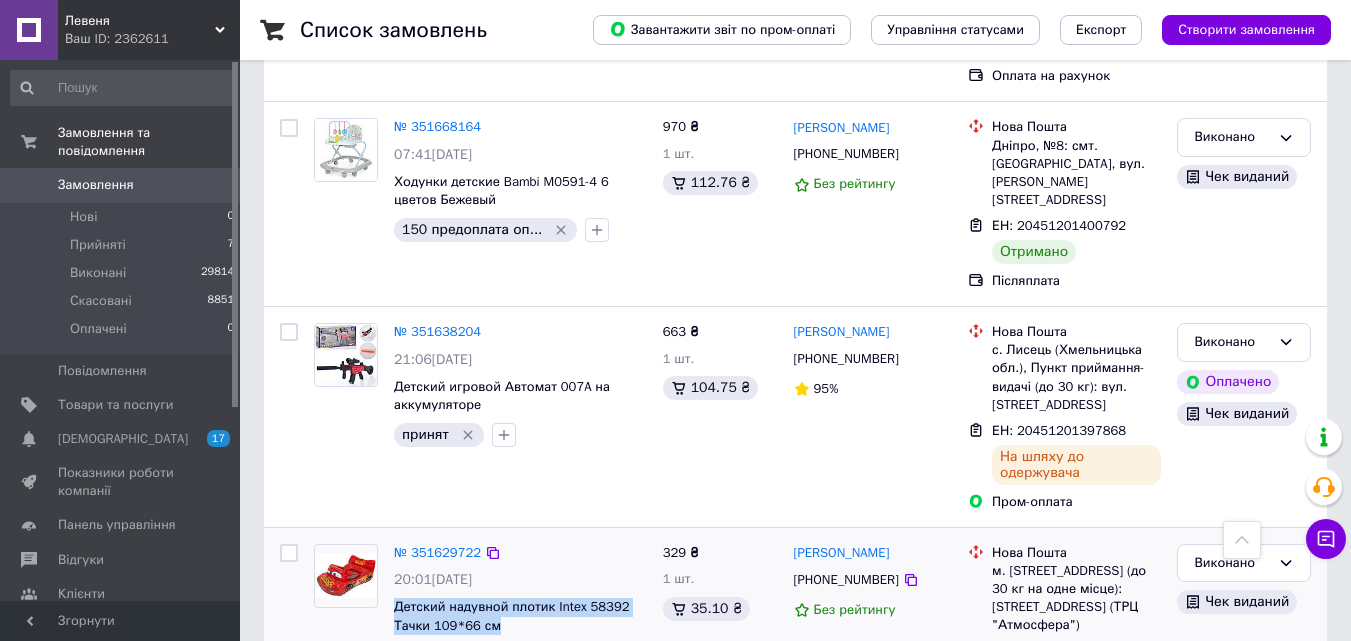 copy on "Детский надувной плотик Intex 58392 Тачки 109*66 см" 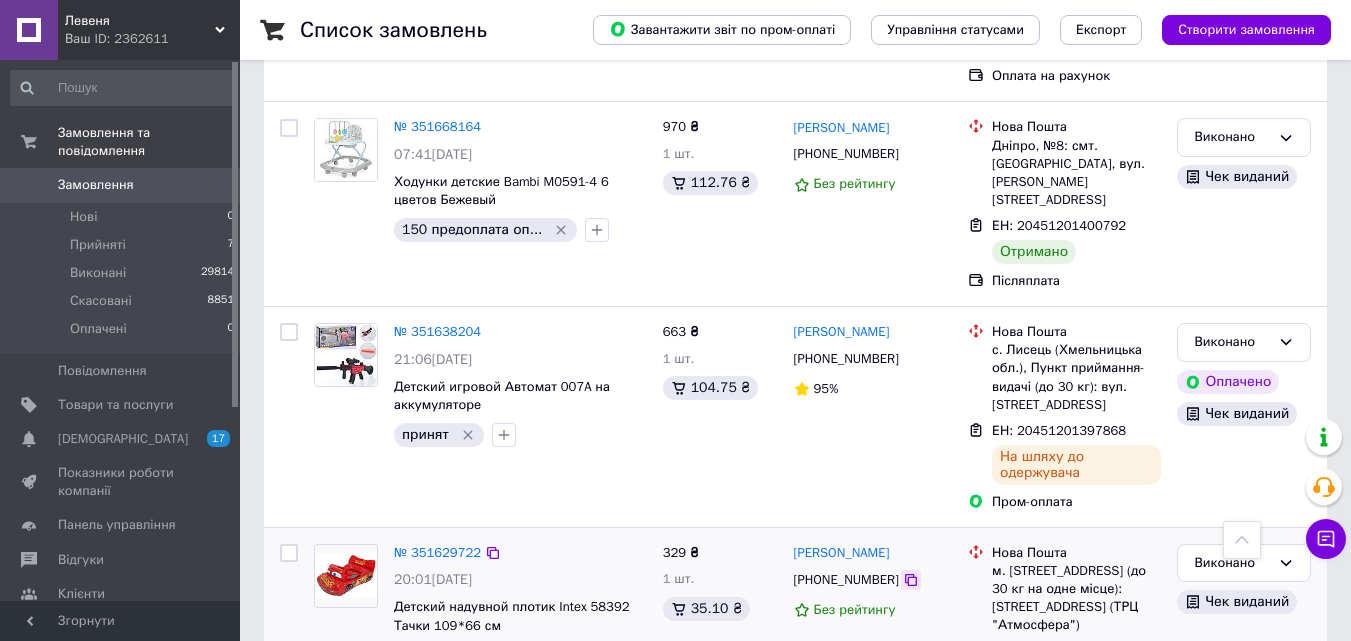 click 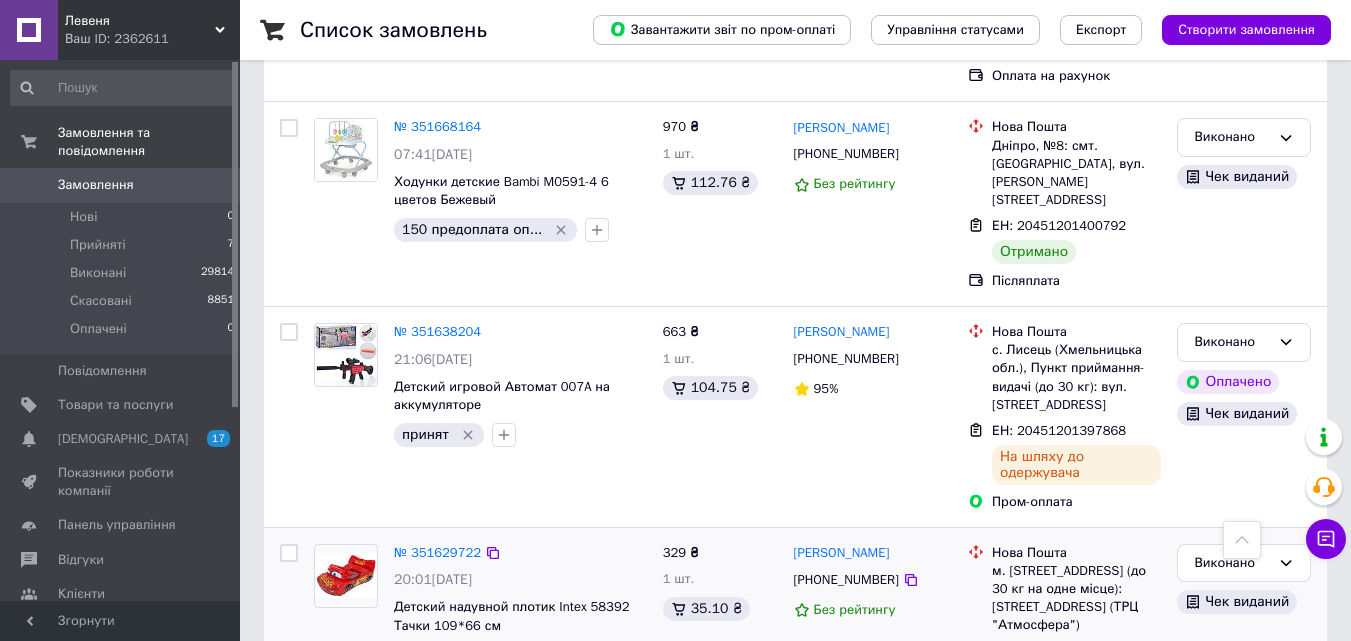 click 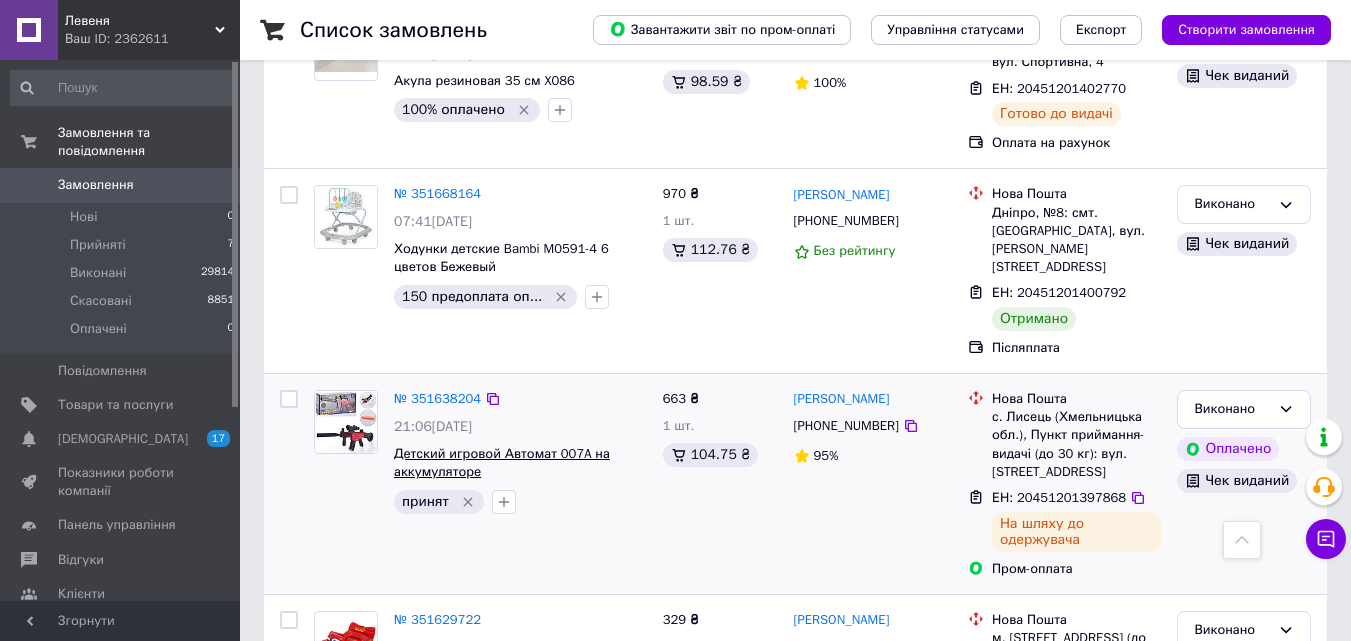 scroll, scrollTop: 3359, scrollLeft: 0, axis: vertical 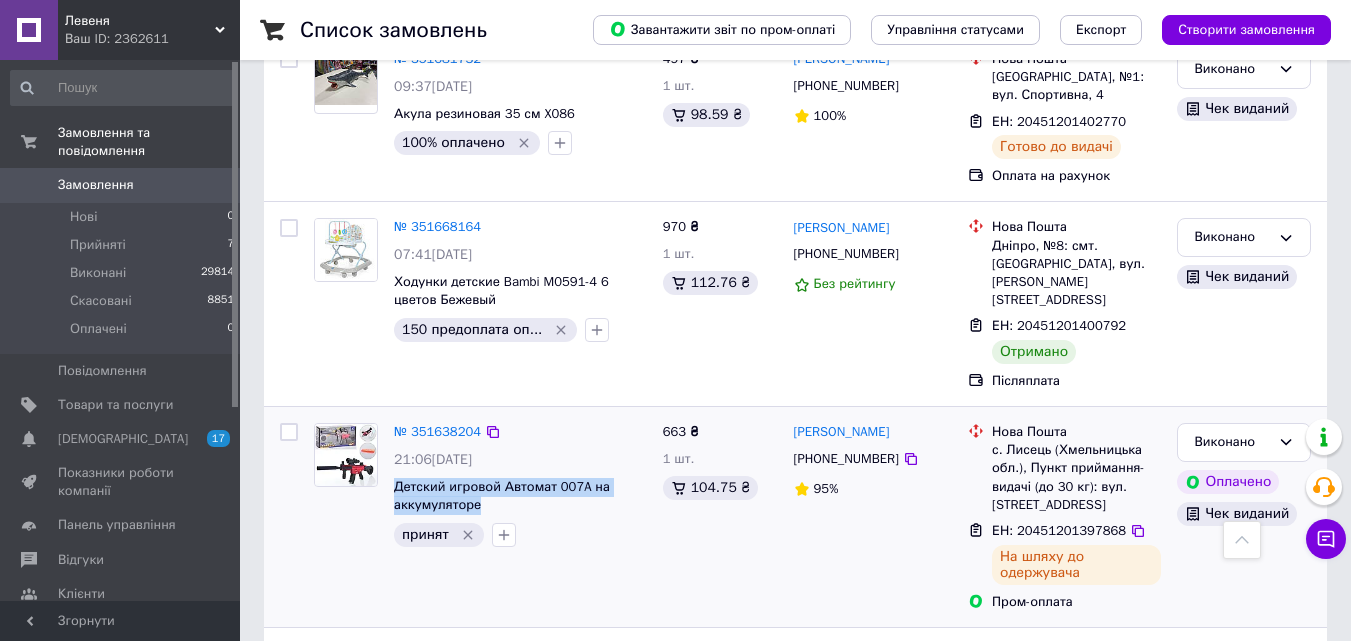 drag, startPoint x: 486, startPoint y: 325, endPoint x: 390, endPoint y: 304, distance: 98.270035 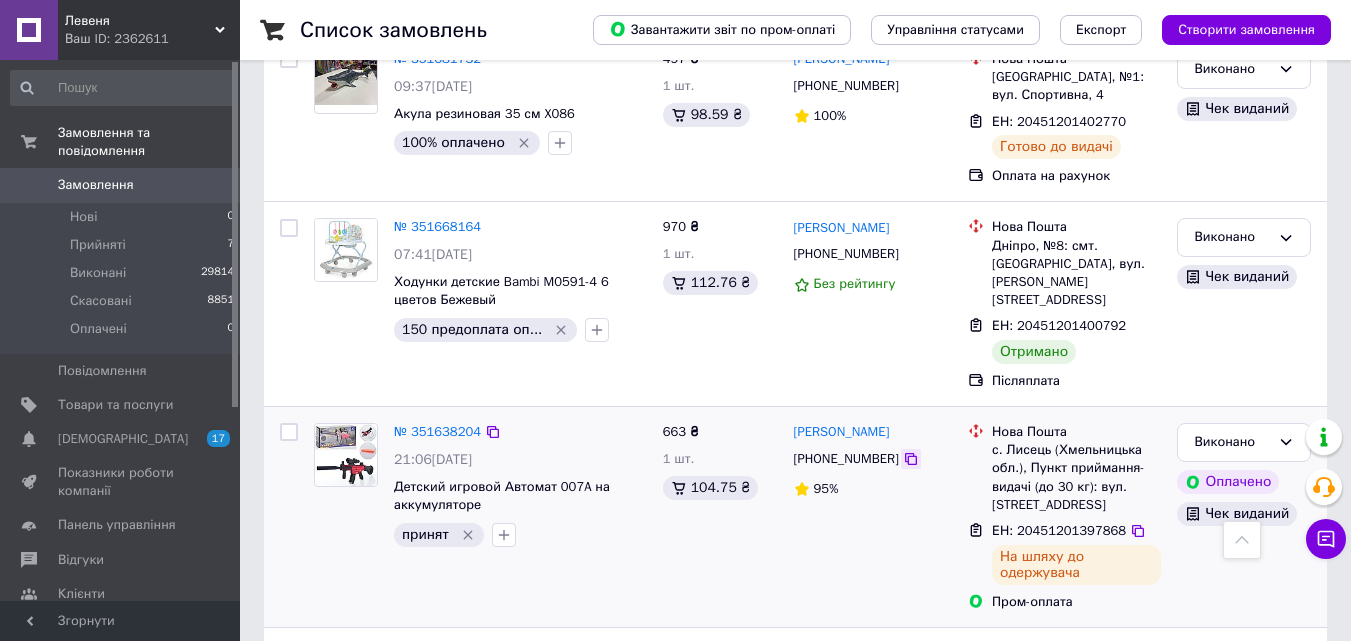 click 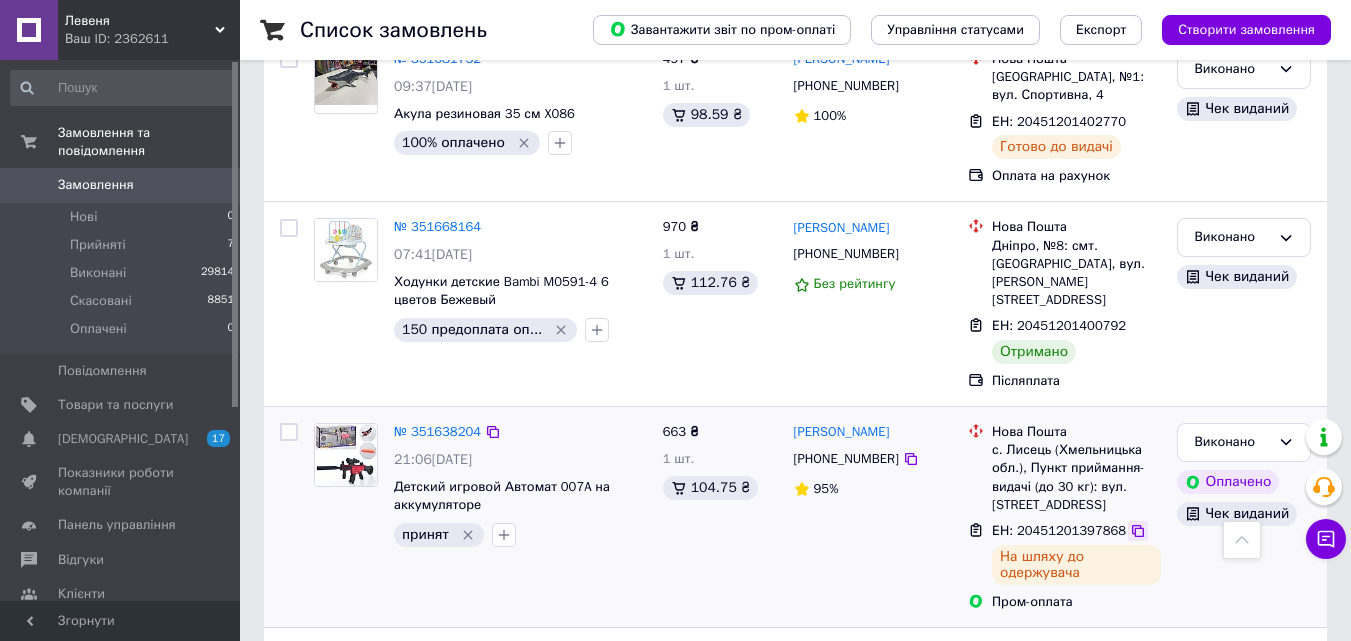 click 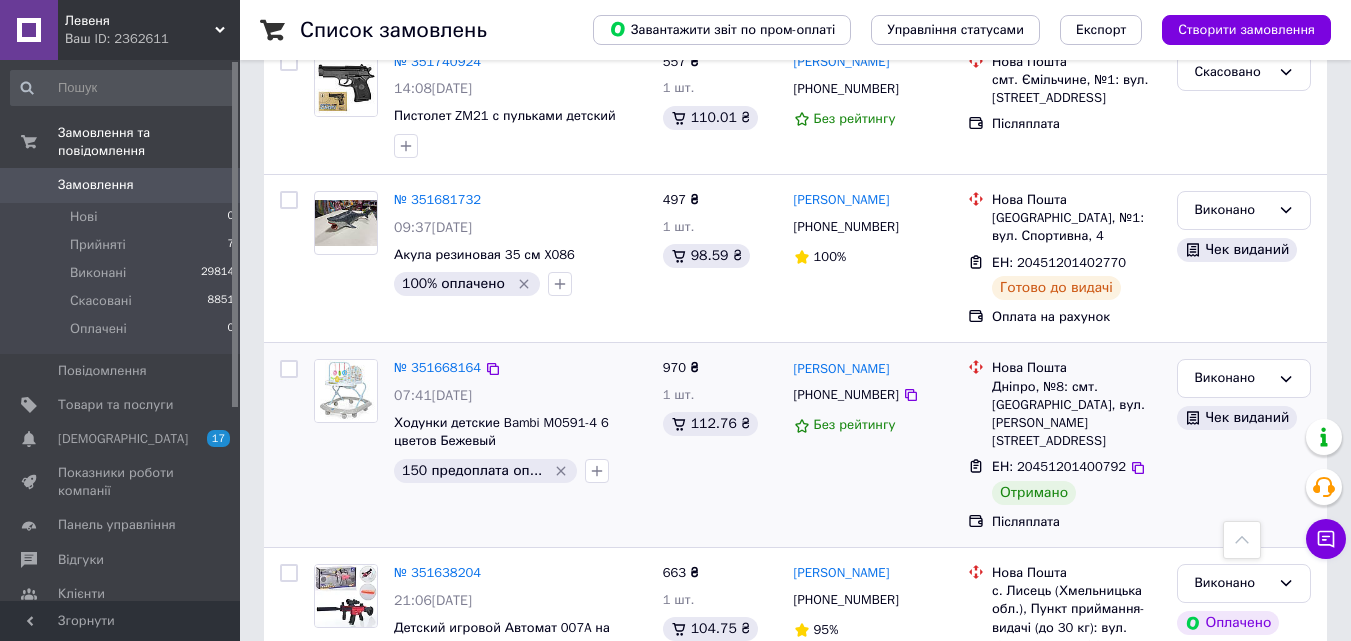 scroll, scrollTop: 3159, scrollLeft: 0, axis: vertical 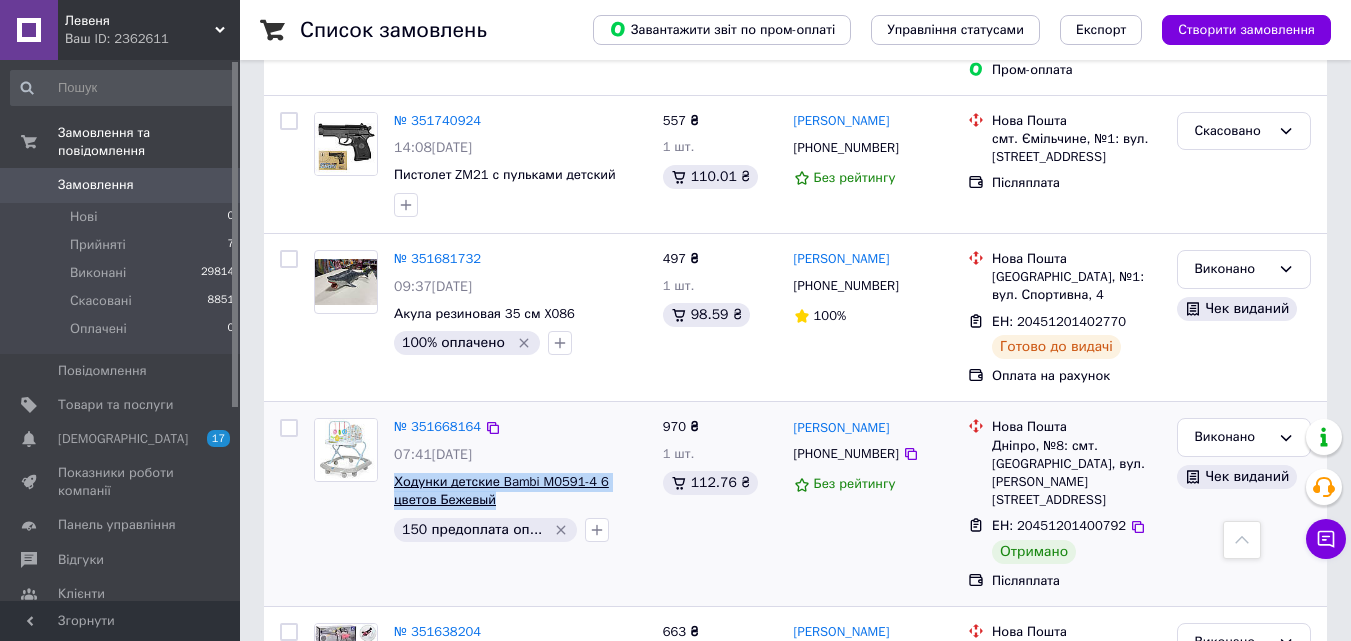 drag, startPoint x: 475, startPoint y: 335, endPoint x: 395, endPoint y: 318, distance: 81.78631 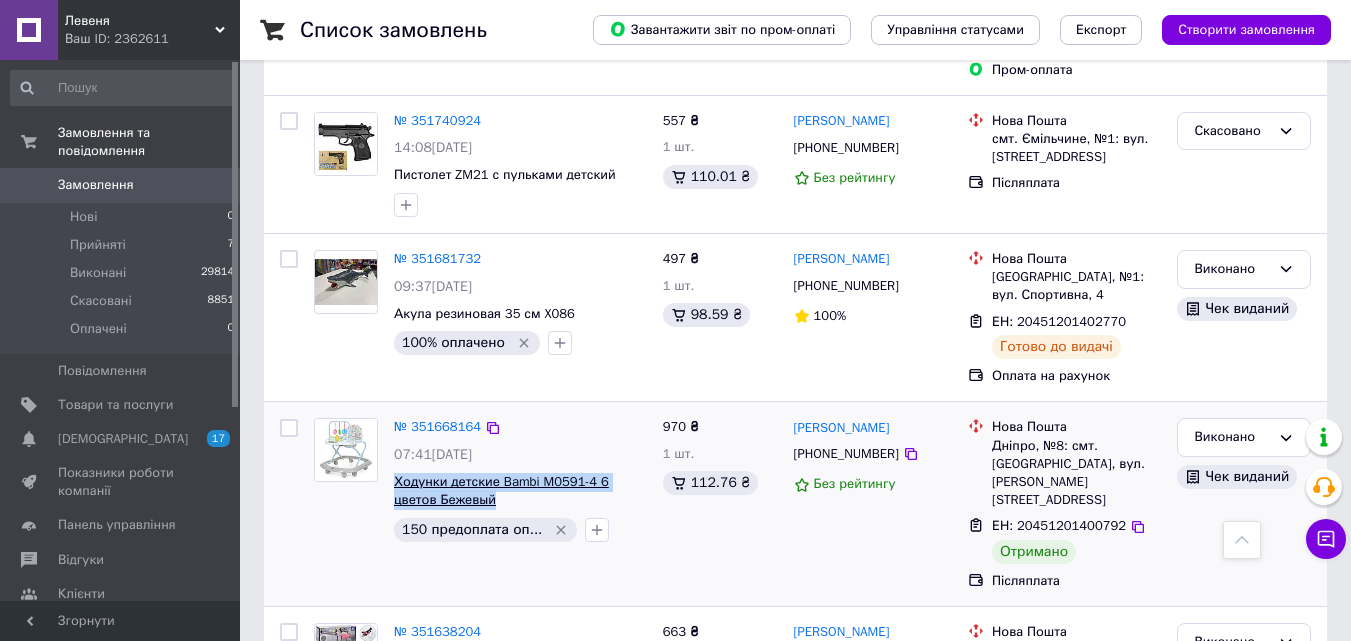 copy on "Ходунки детские Bambi M0591-4 6 цветов Бежевый" 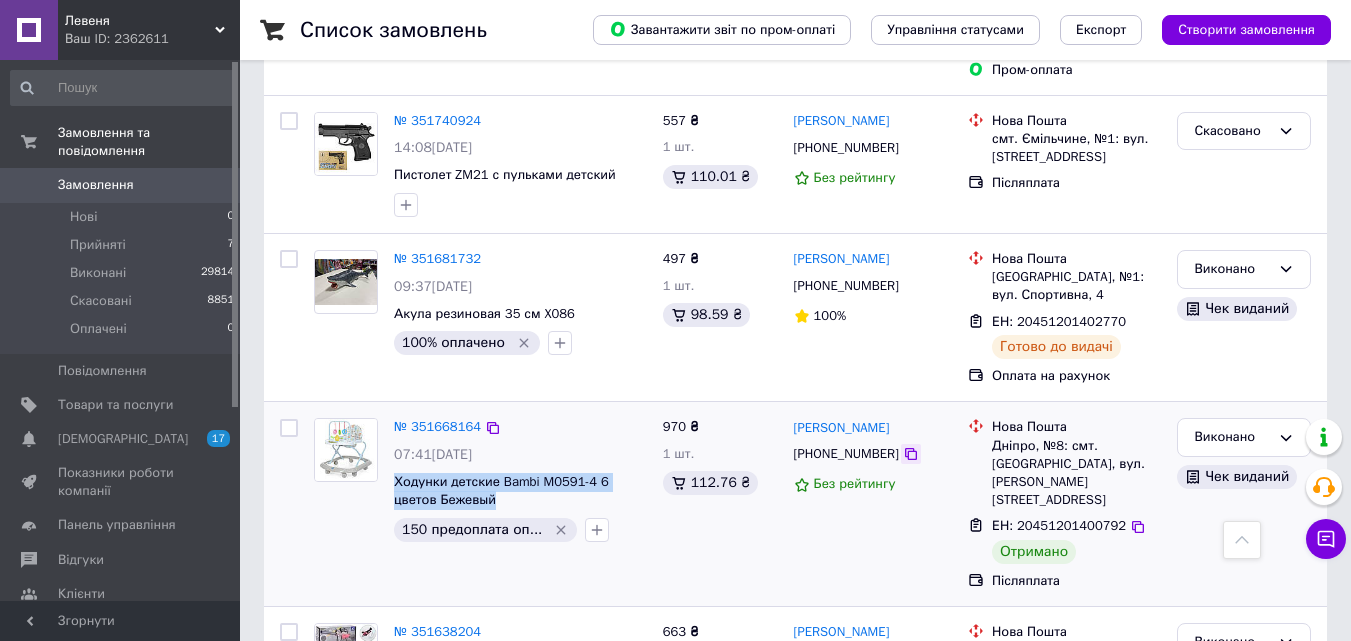 click 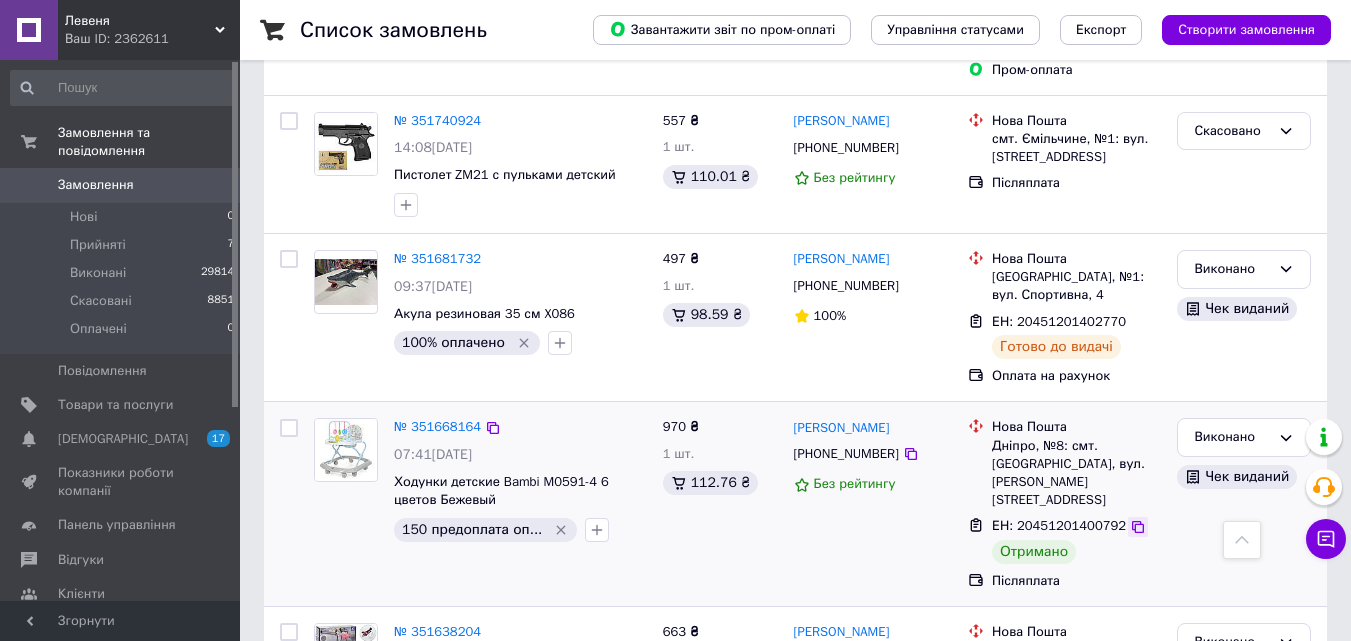 click 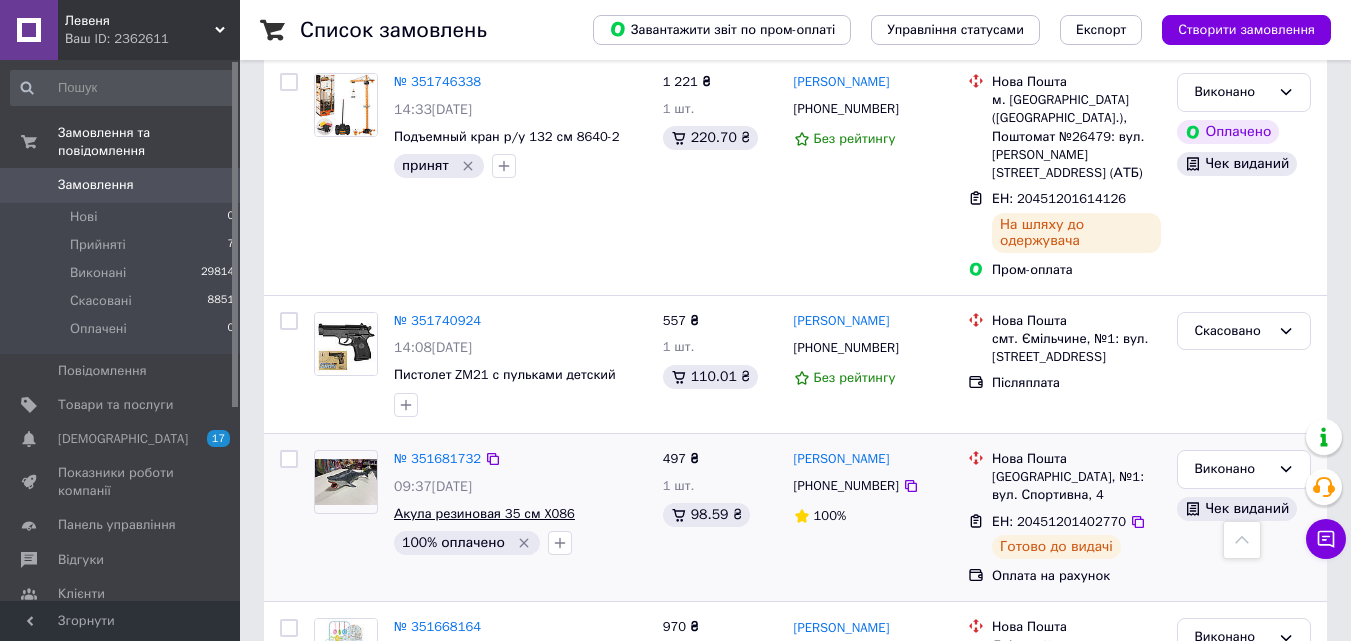 scroll, scrollTop: 2859, scrollLeft: 0, axis: vertical 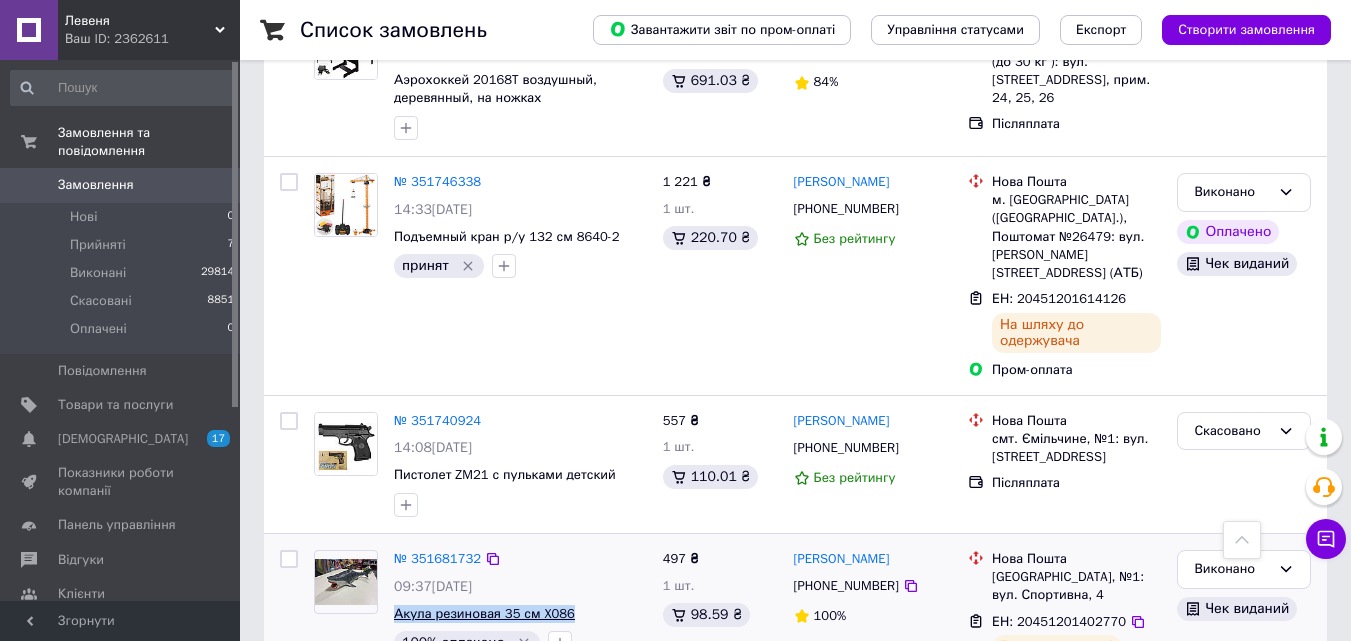 drag, startPoint x: 570, startPoint y: 452, endPoint x: 395, endPoint y: 453, distance: 175.00285 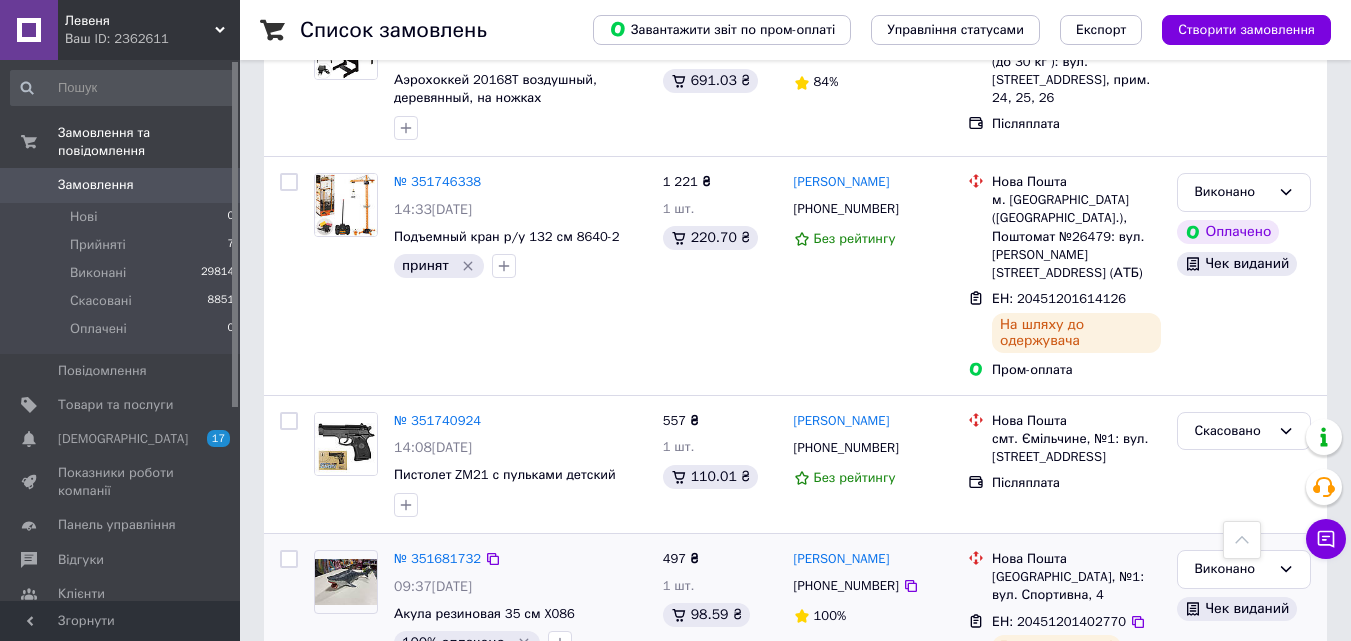 click on "100% оплачено" at bounding box center (520, 643) 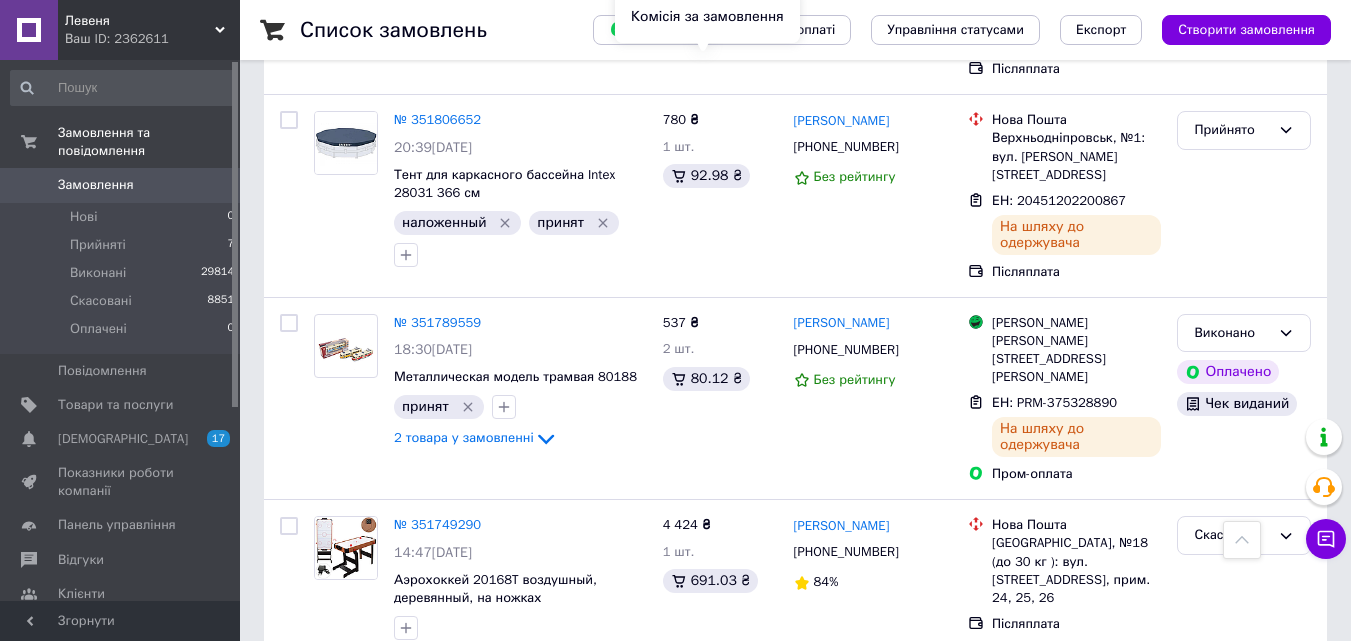 scroll, scrollTop: 1859, scrollLeft: 0, axis: vertical 